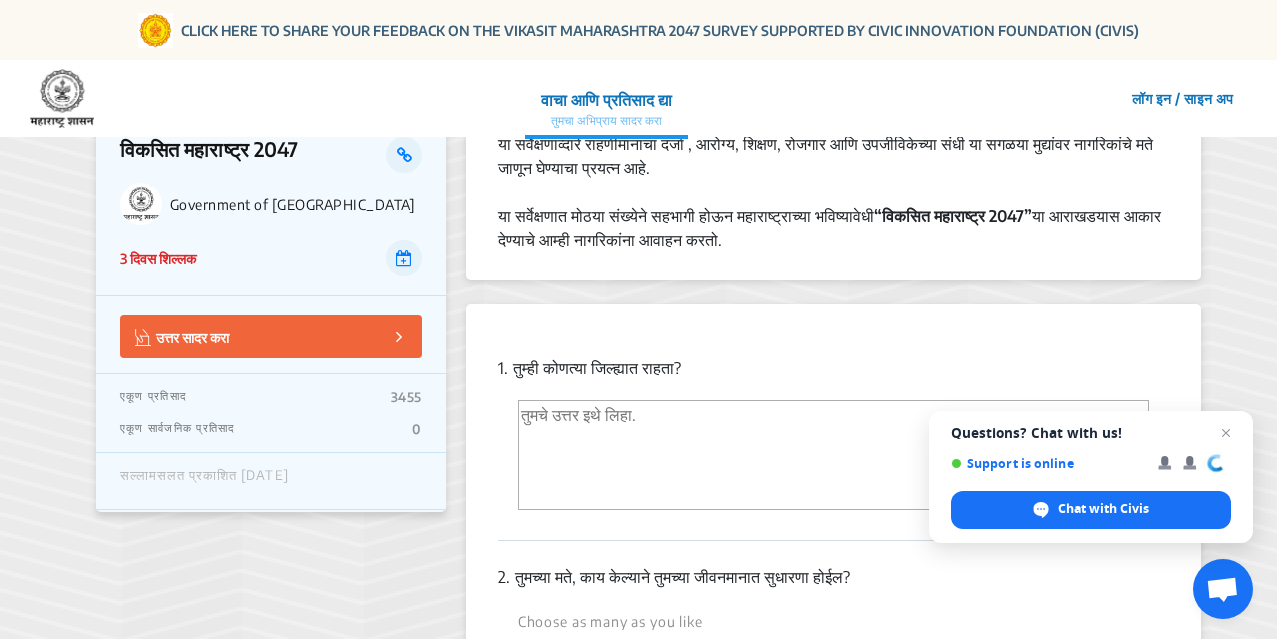 scroll, scrollTop: 200, scrollLeft: 0, axis: vertical 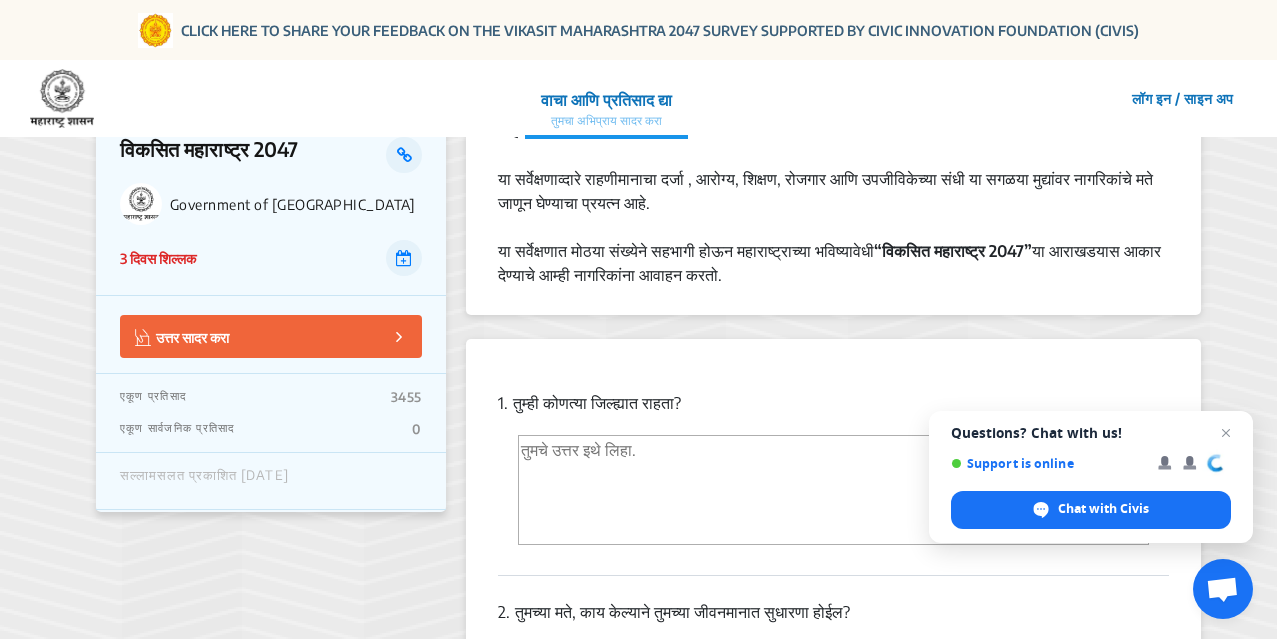 click on "उत्तर सादर करा" 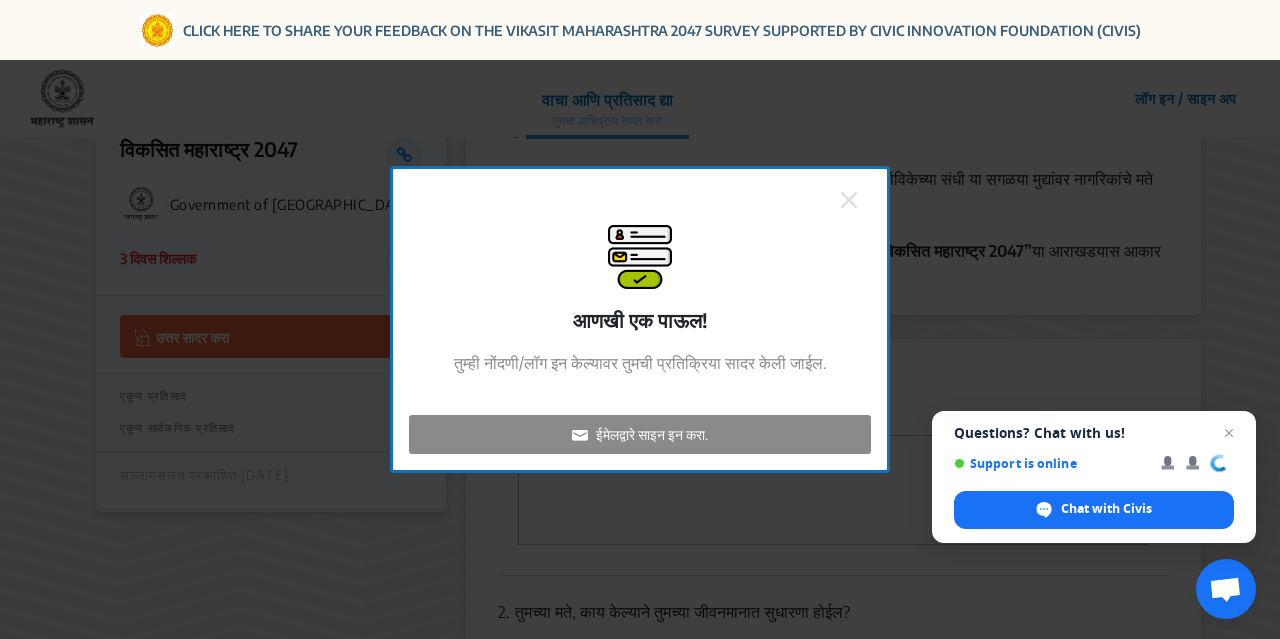 click on "ईमेलद्वारे साइन इन करा." 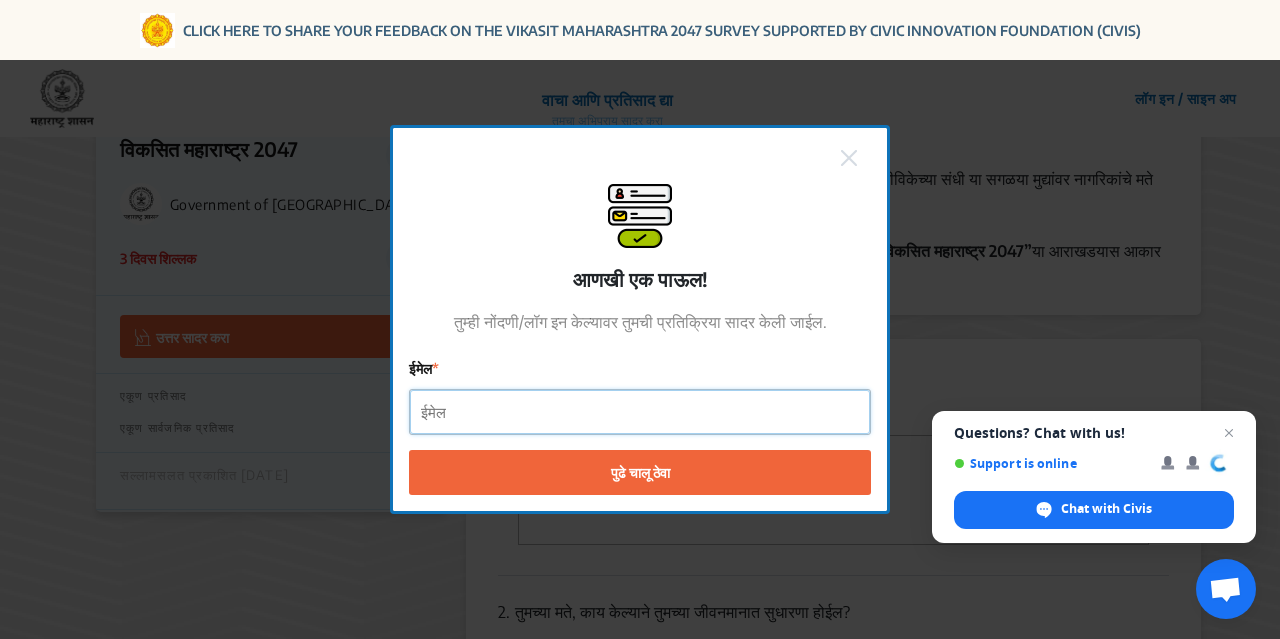 click on "ईमेल" at bounding box center [640, 412] 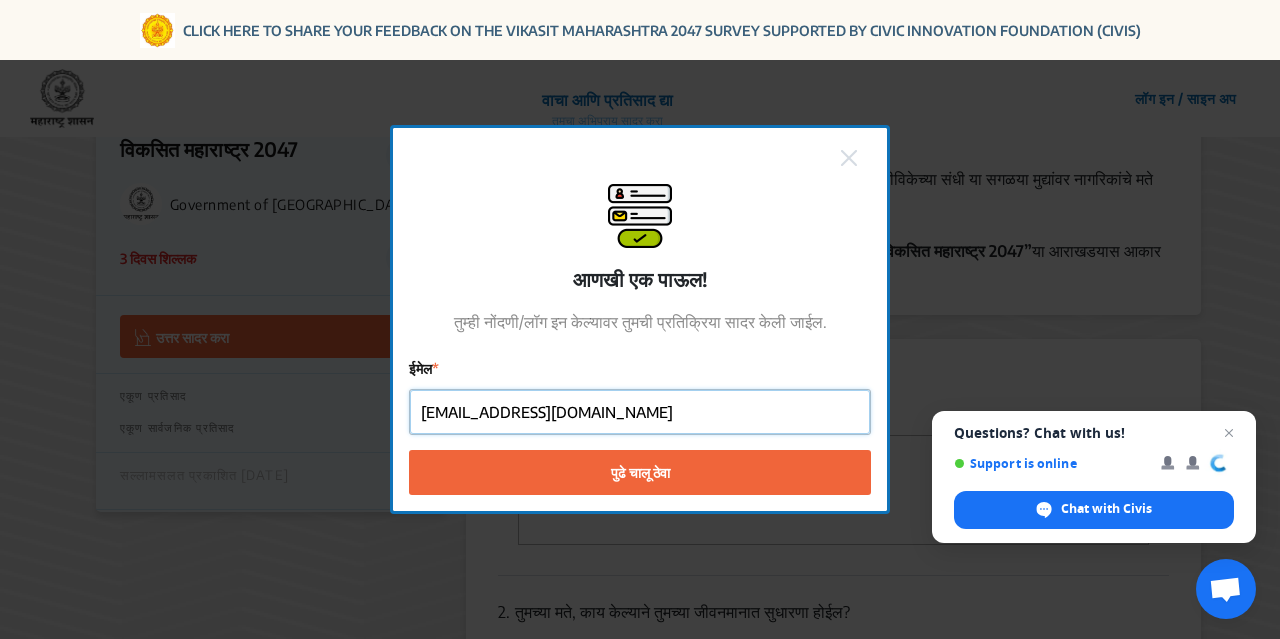 click on "pramodmachivale@gmail.com" at bounding box center [640, 412] 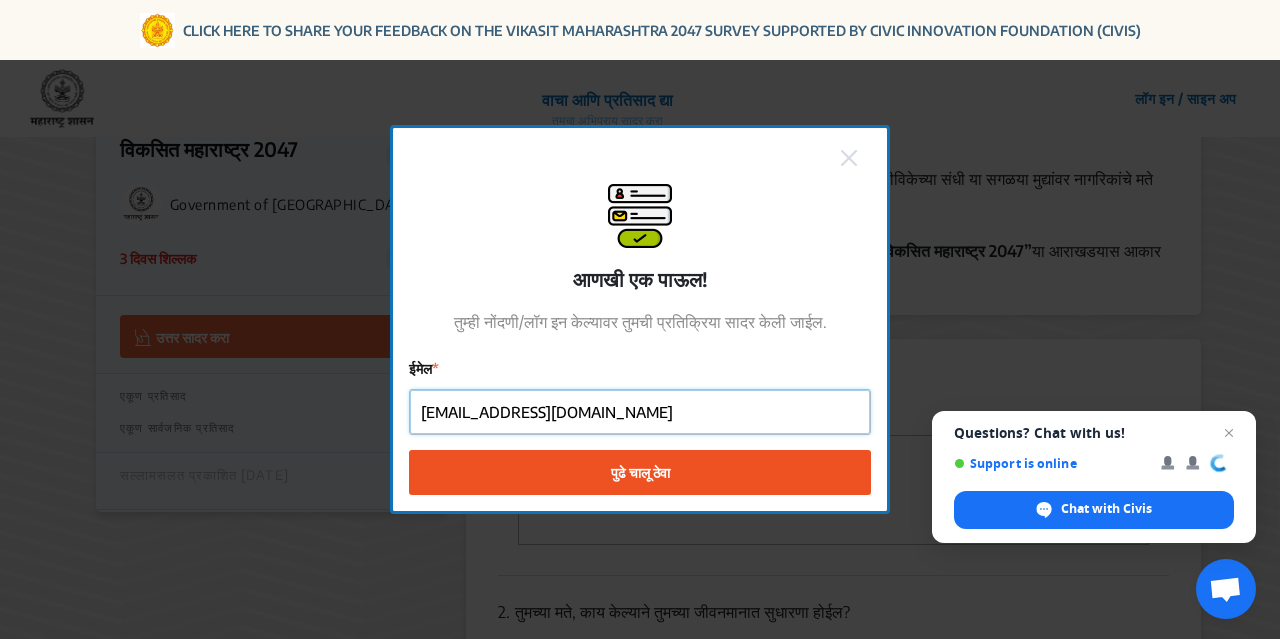 type on "pramodmachivale56@gmail.com" 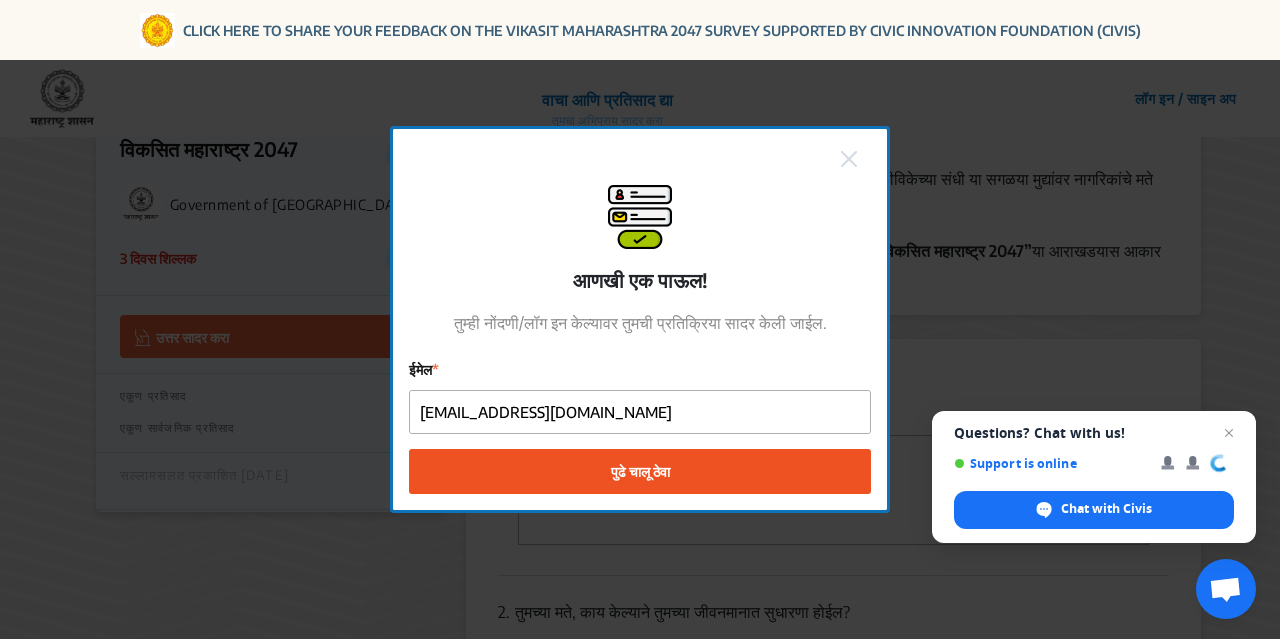 click on "पुढे चालू ठेवा" 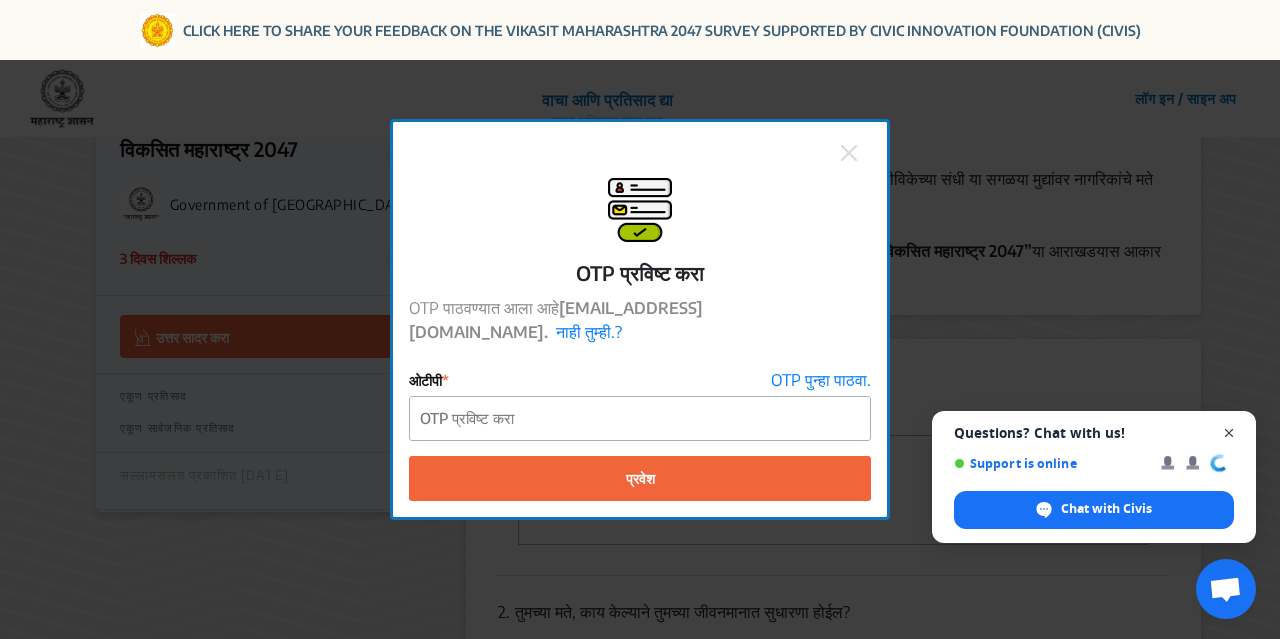 click at bounding box center (1229, 433) 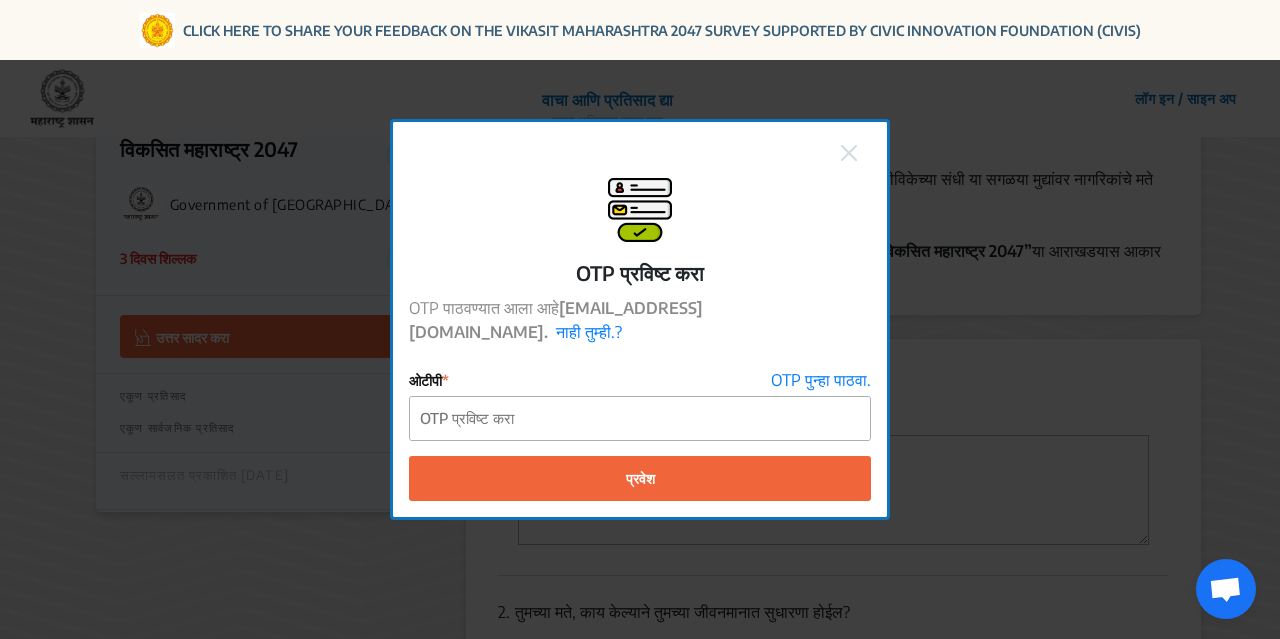 click 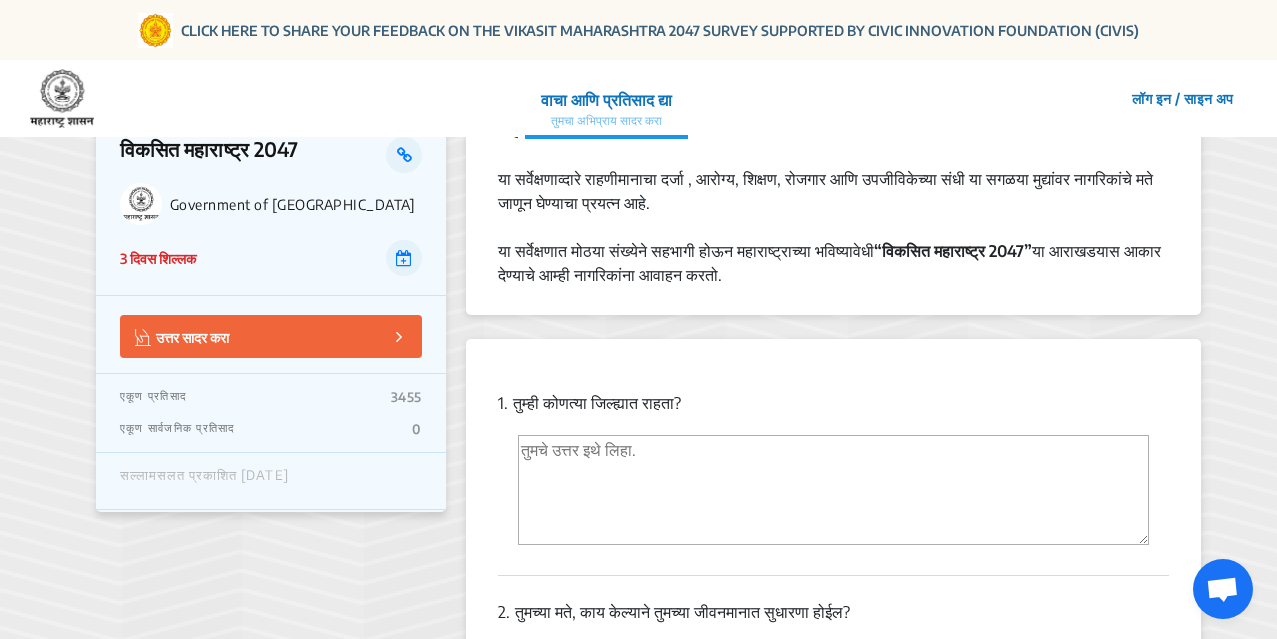 click at bounding box center (833, 490) 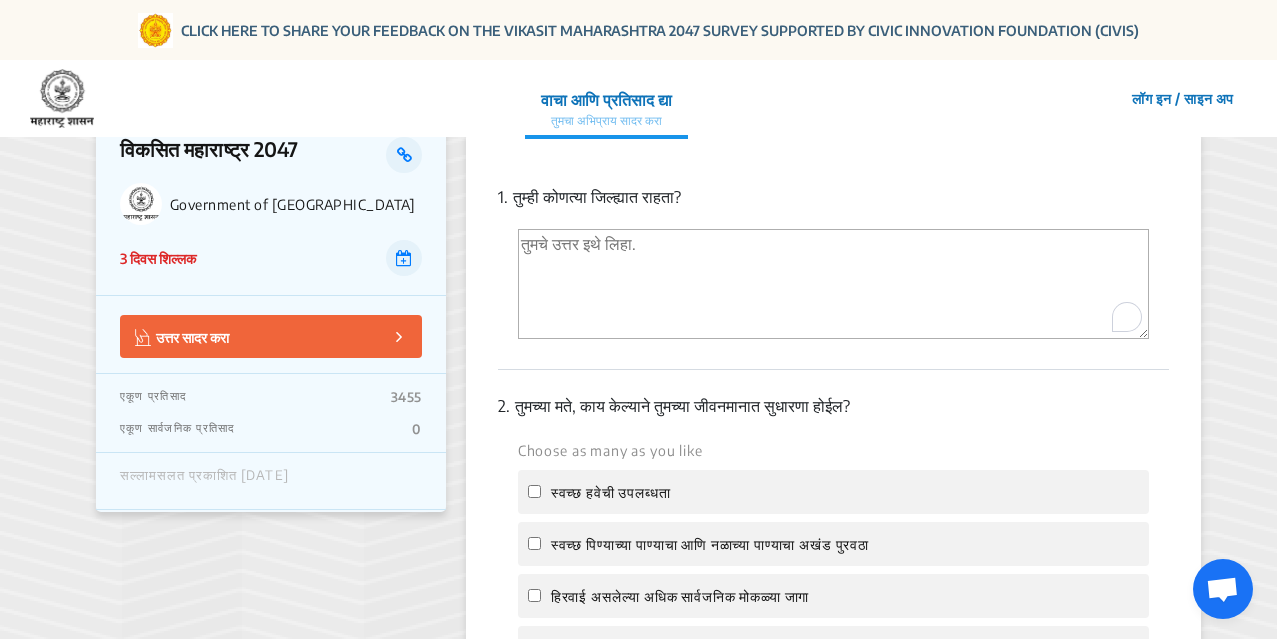 scroll, scrollTop: 400, scrollLeft: 0, axis: vertical 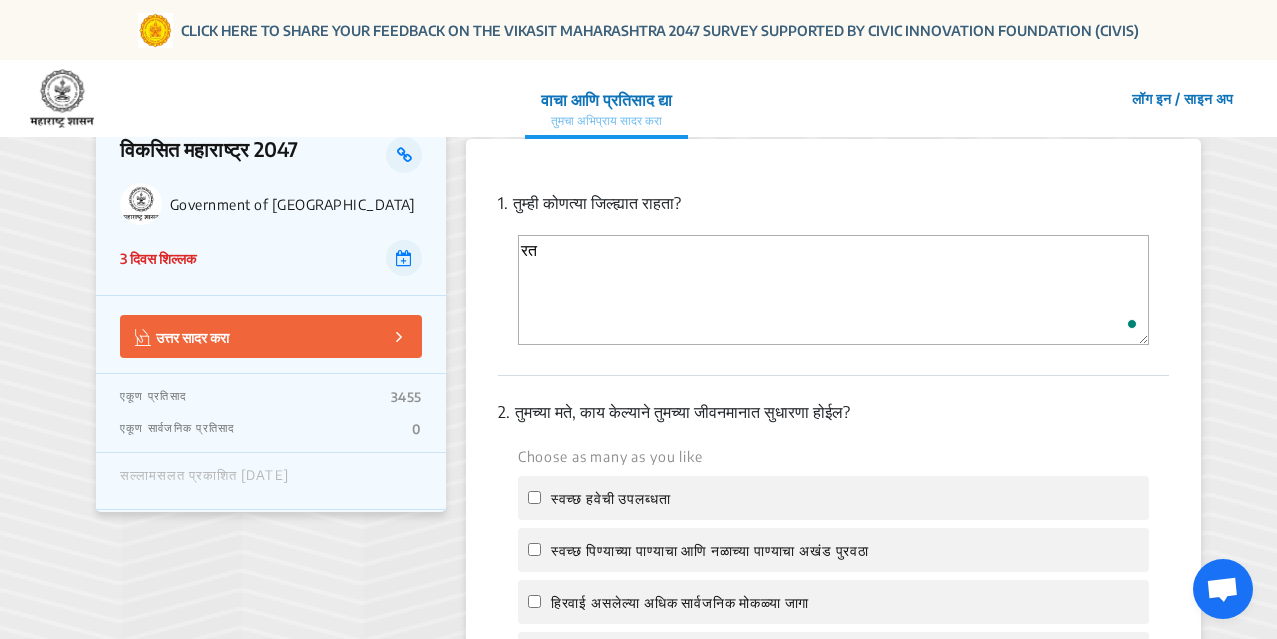 type on "र" 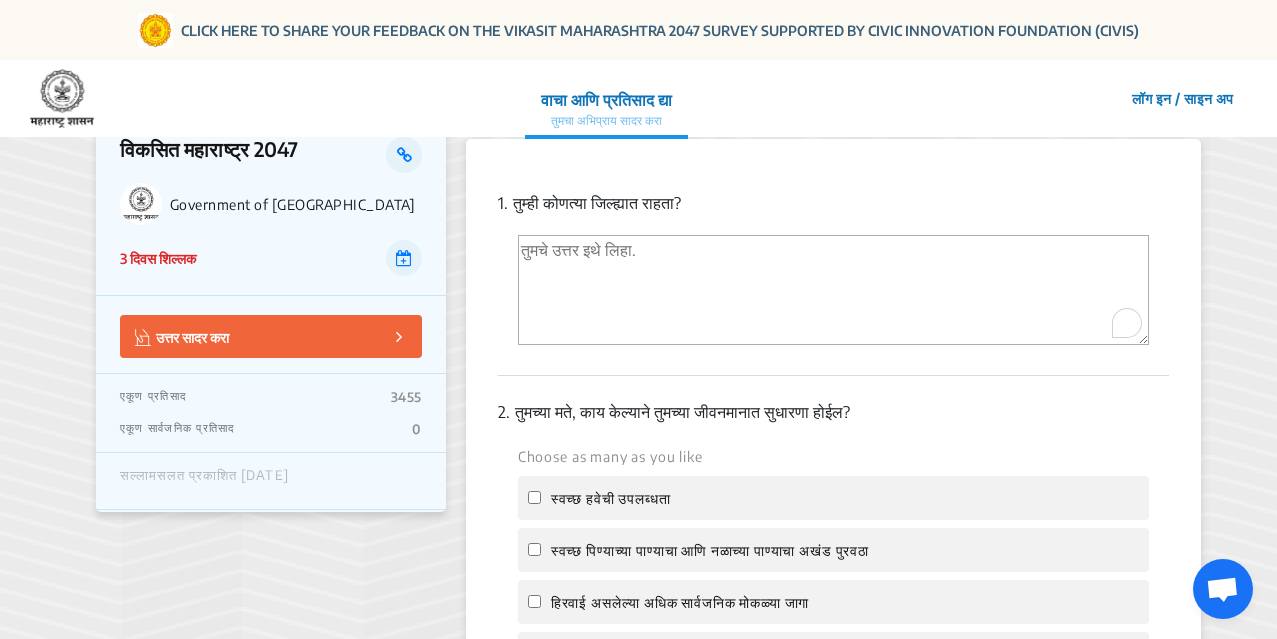 paste on "रत्नागिरी" 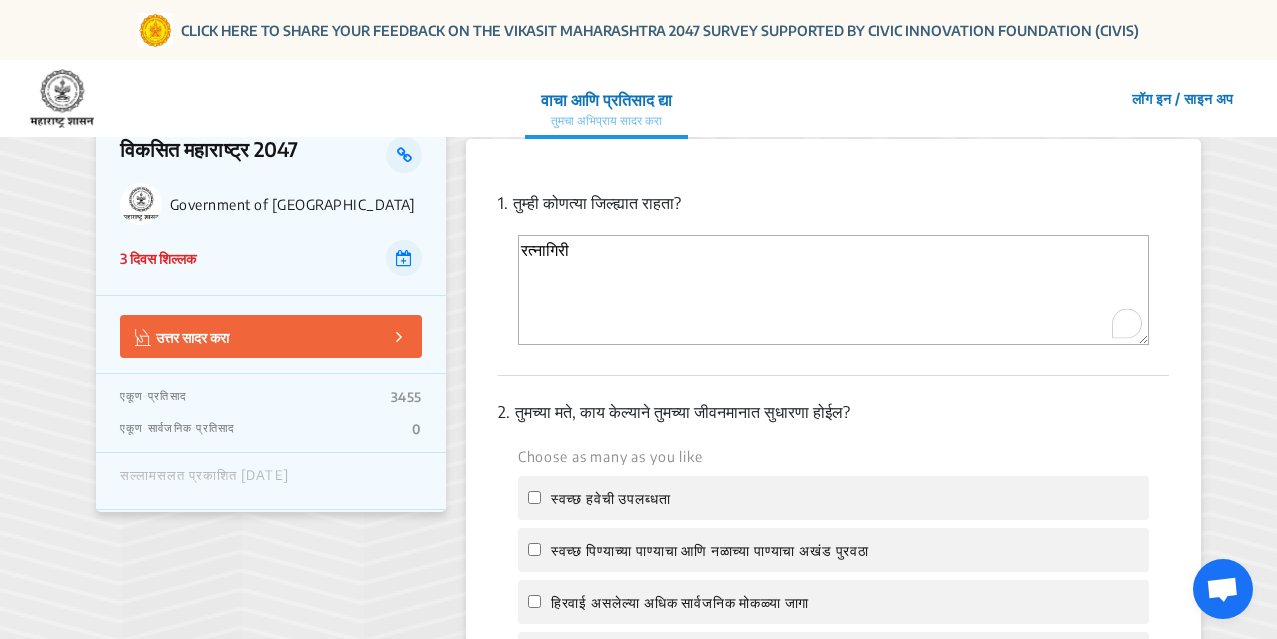 click on "रत्नागिरी" at bounding box center [833, 290] 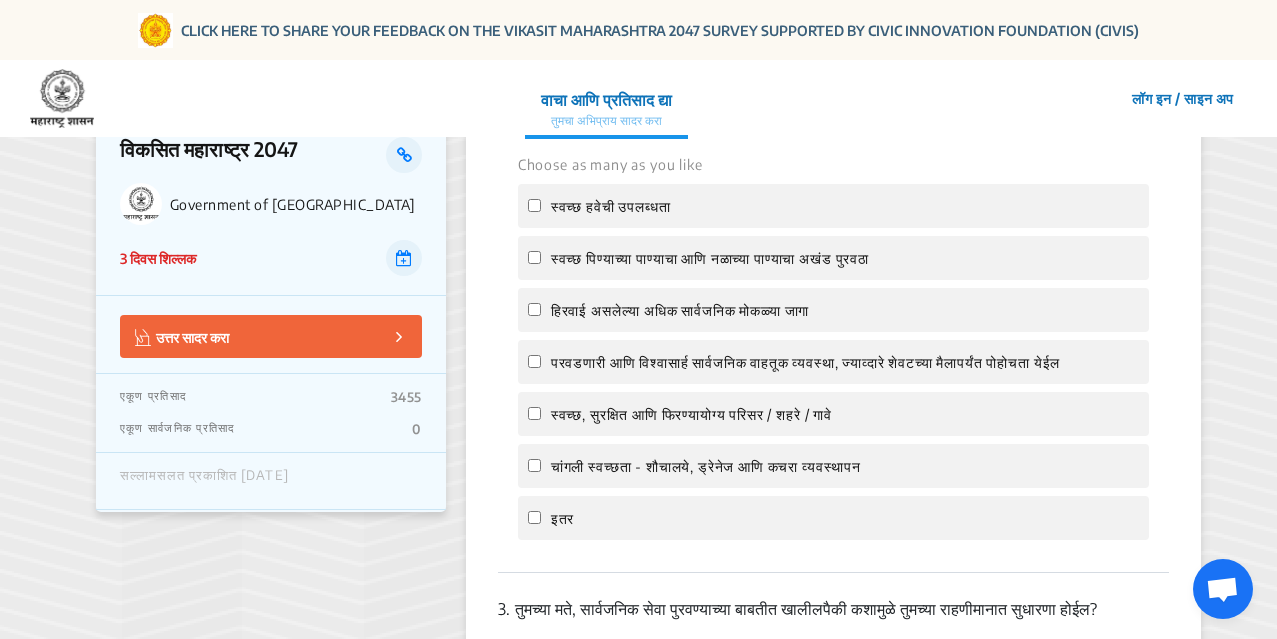 scroll, scrollTop: 700, scrollLeft: 0, axis: vertical 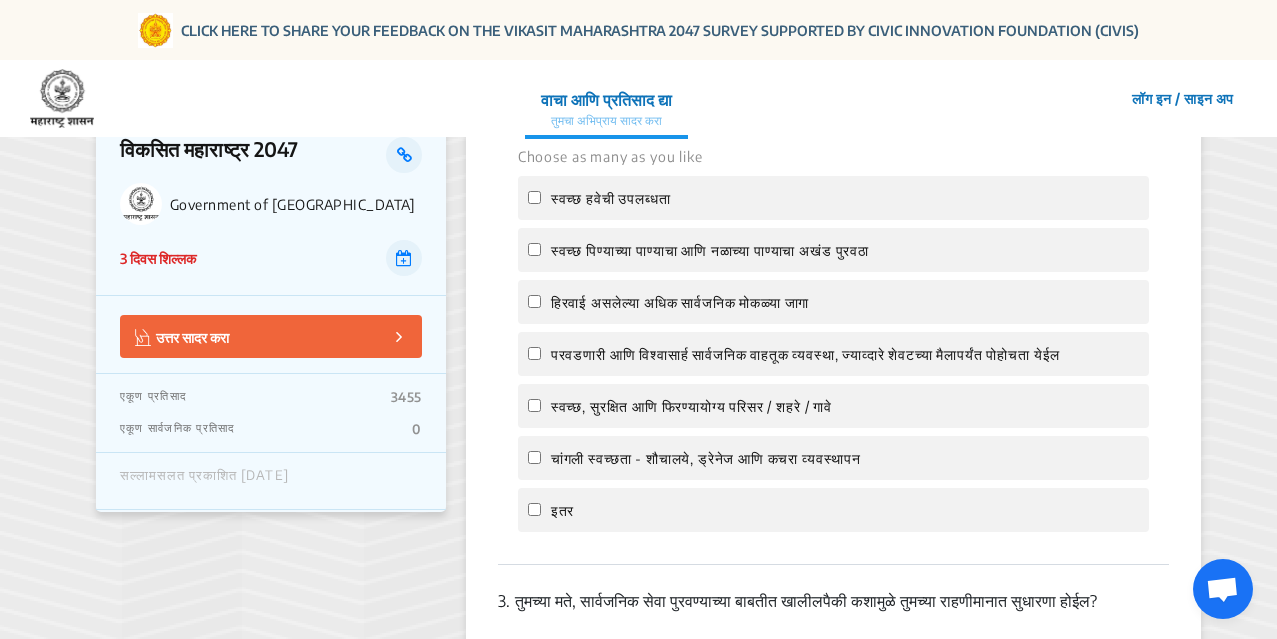 type on "रत्नागिरी" 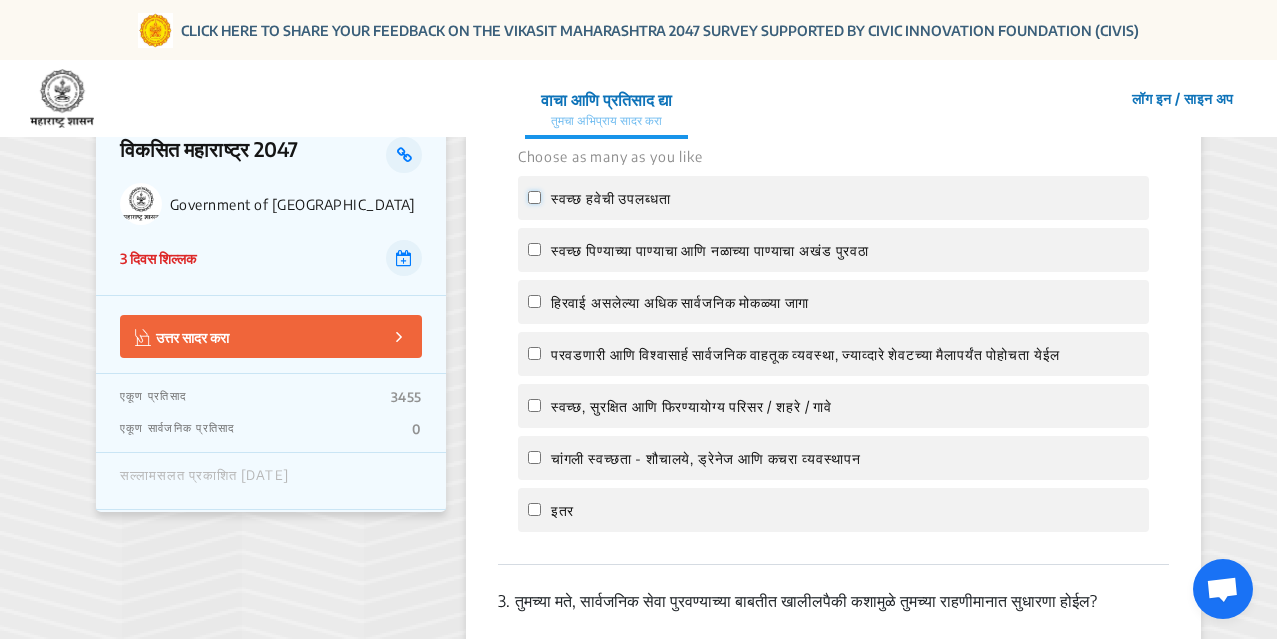 click on "स्वच्छ हवेची उपलब्धता" 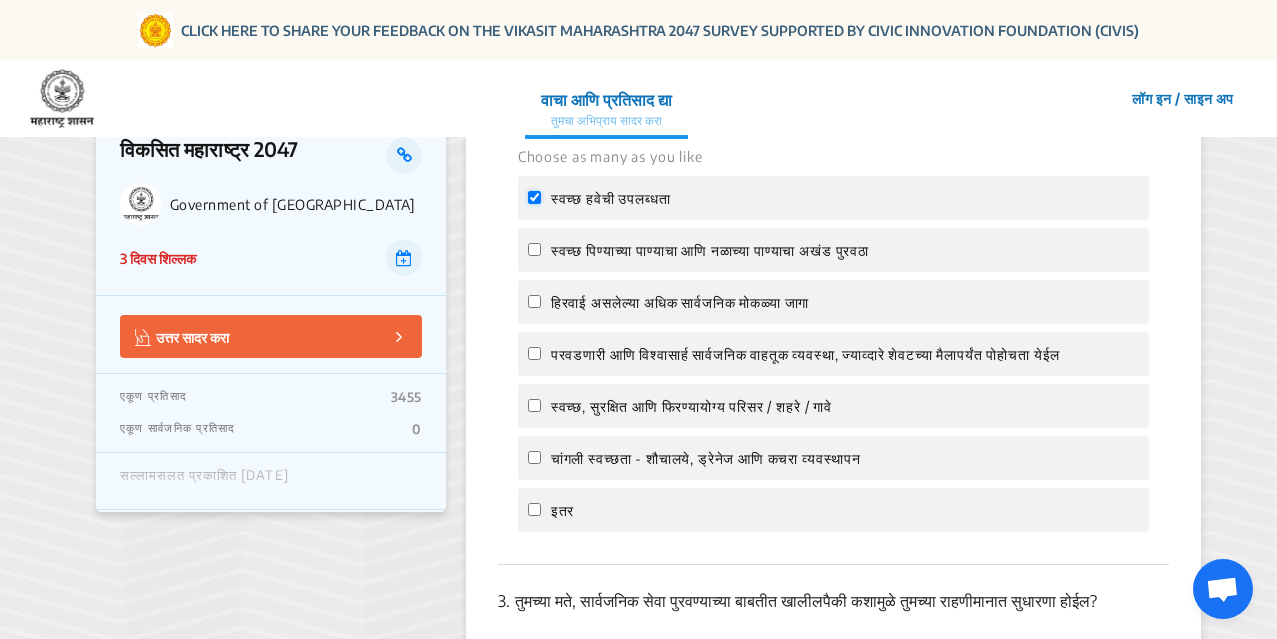 checkbox on "true" 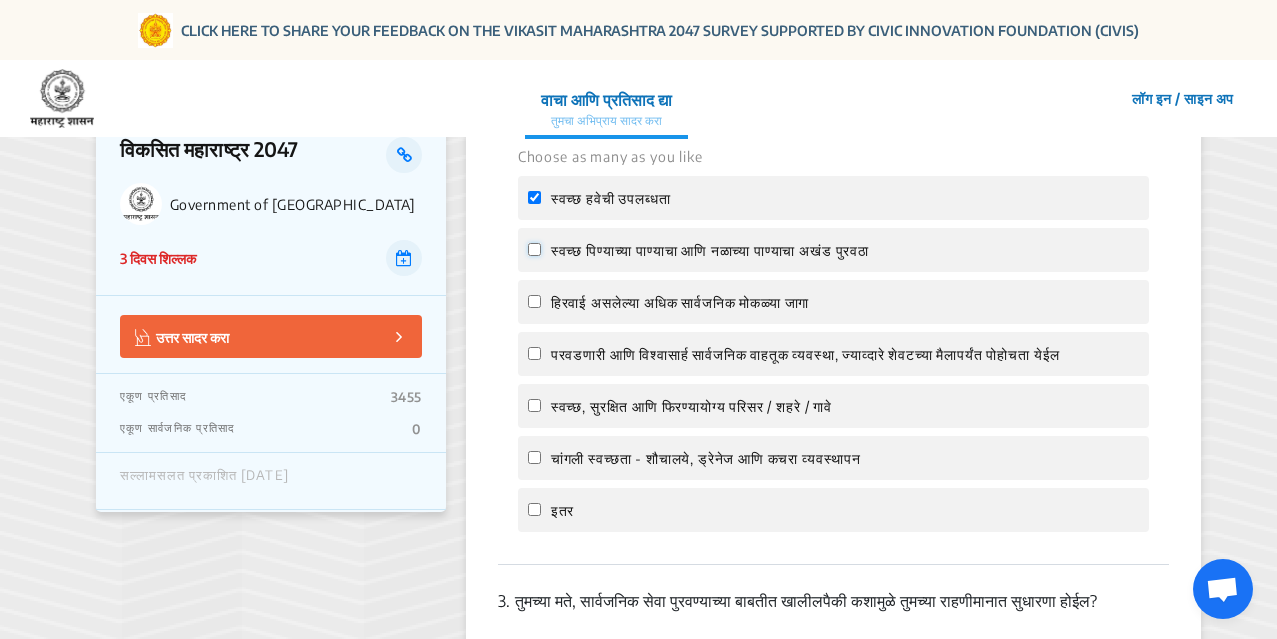 click on "स्वच्छ पिण्याच्या पाण्याचा आणि नळाच्या पाण्याचा अखंड पुरवठा" 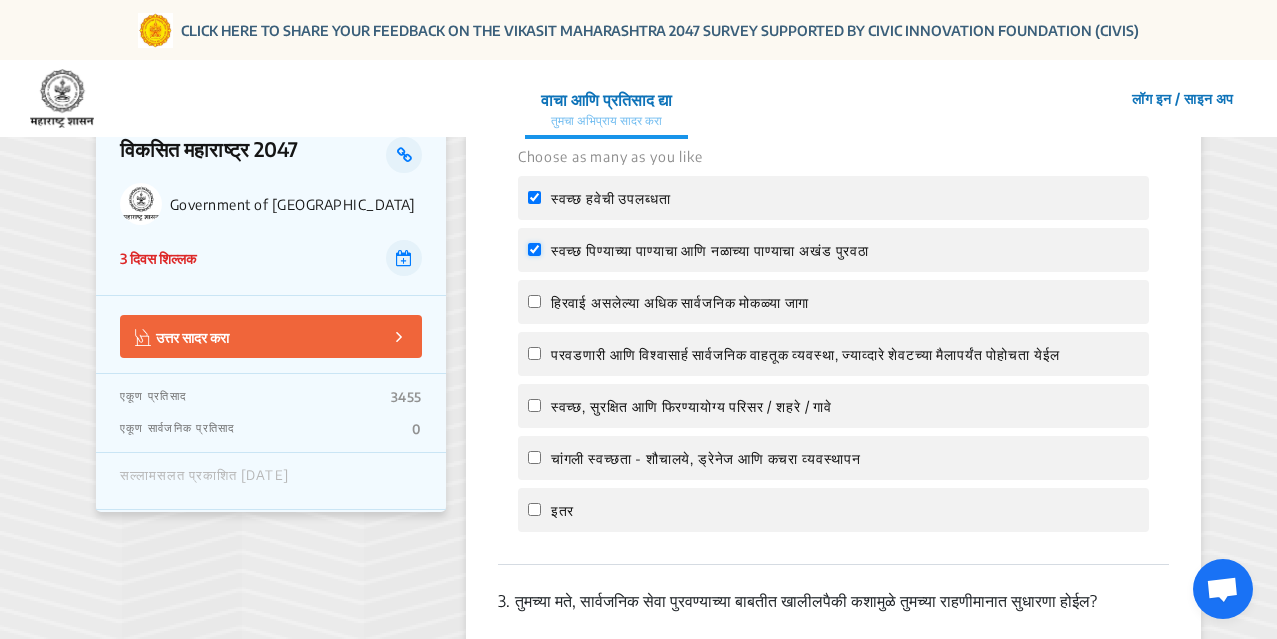 checkbox on "true" 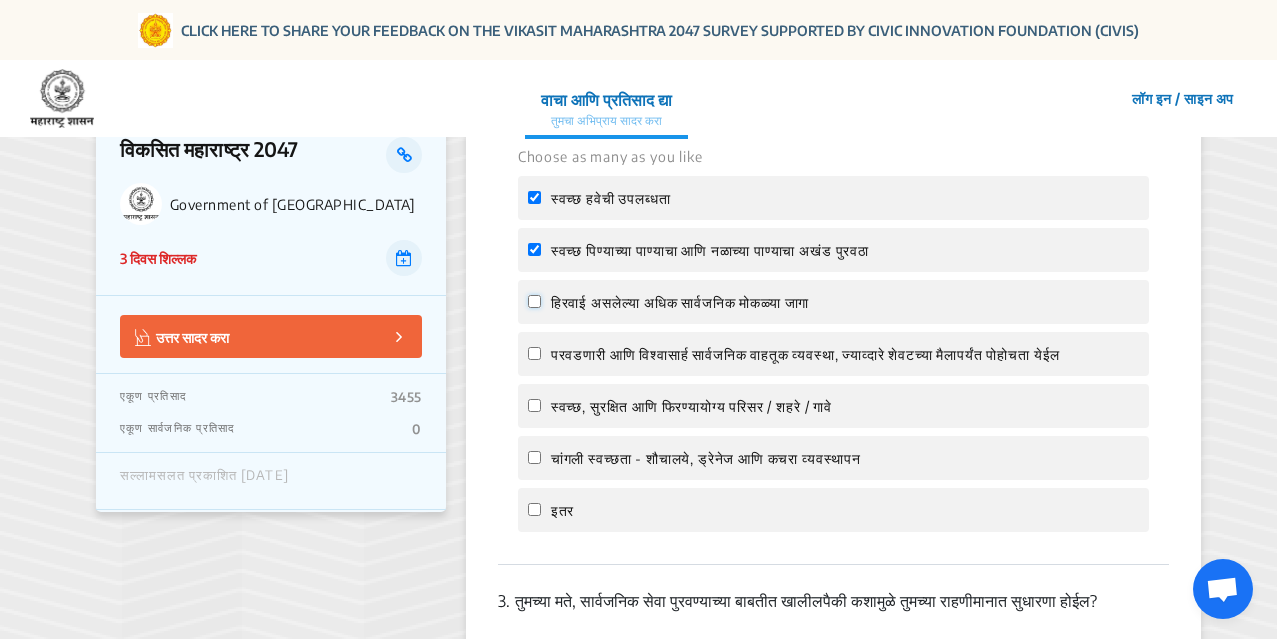 click on "हिरवाई असलेल्या  अधिक सार्वजनिक मोकळ्या जागा" 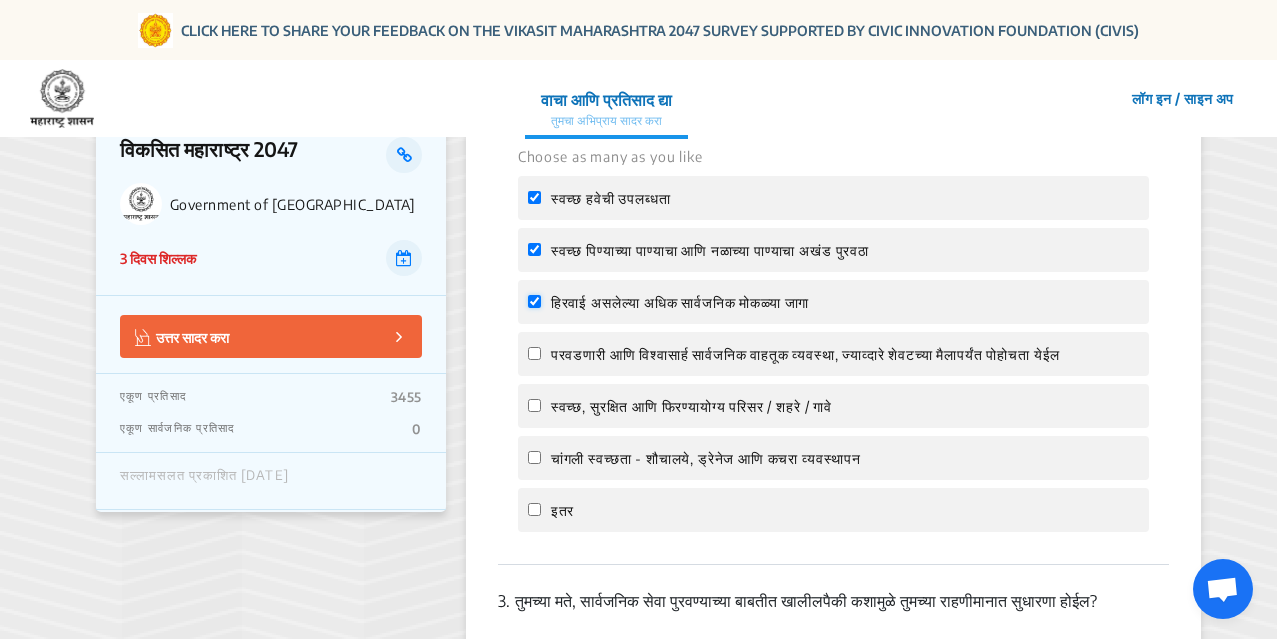 checkbox on "true" 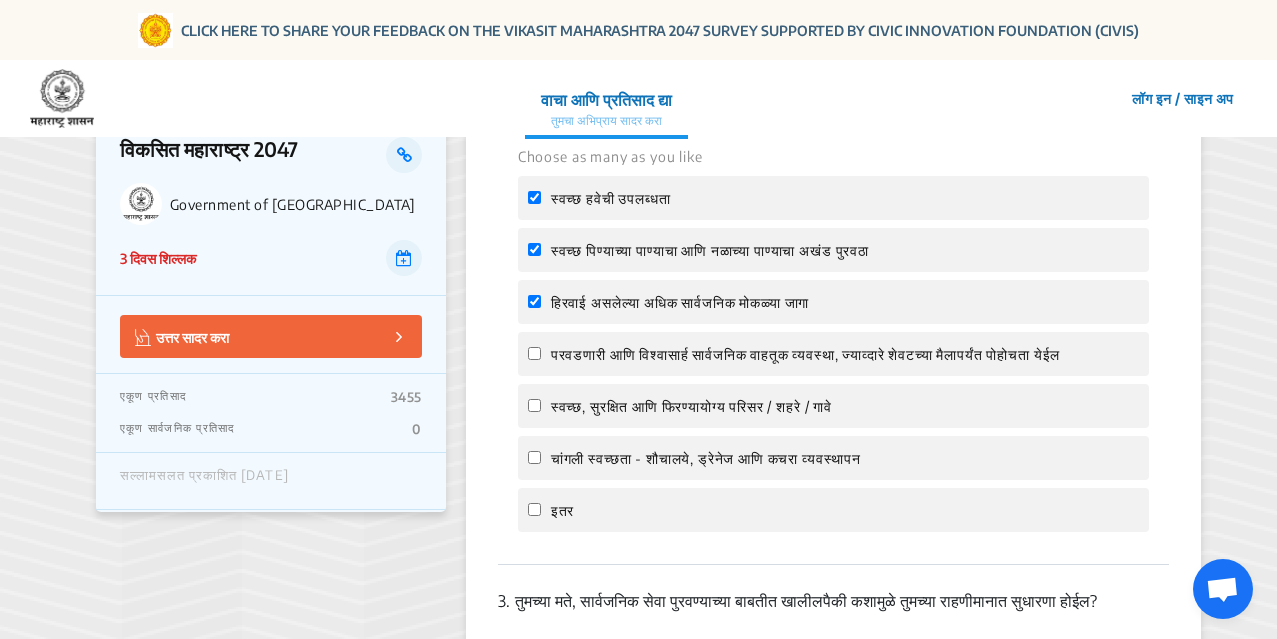 click on "परवडणारी आणि विश्वासार्ह सार्वजनिक वाहतूक व्यवस्था, ज्याव्दारे शेवटच्या मैलापर्यंत पोहोचता येईल" 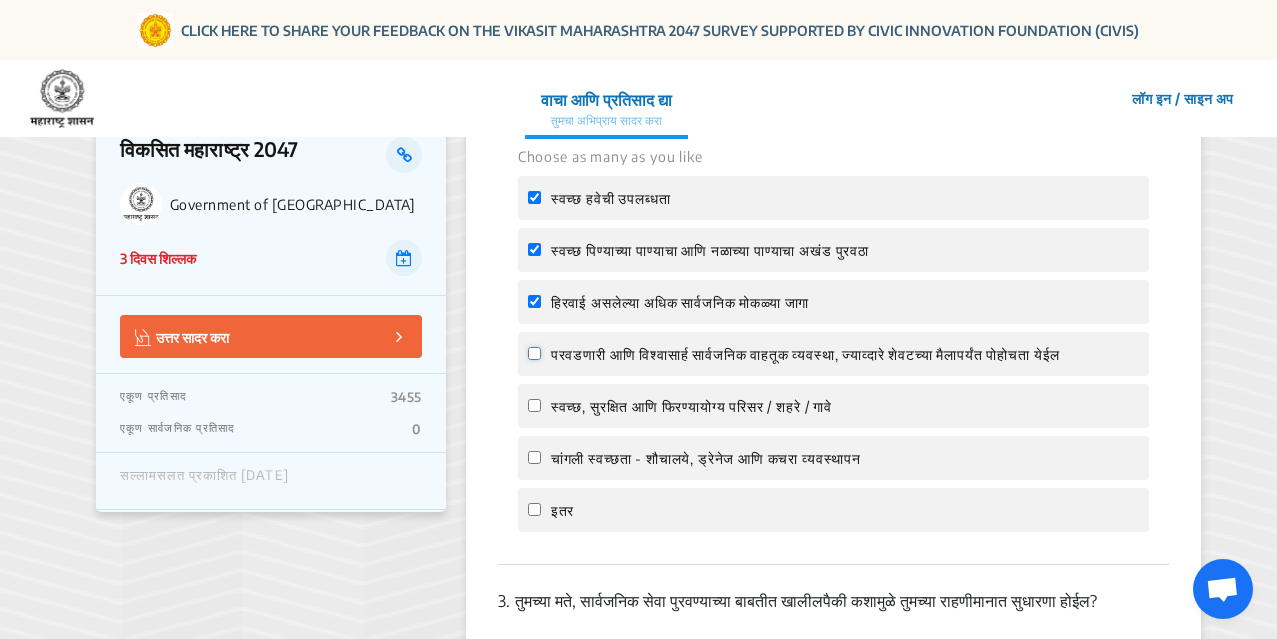 click on "परवडणारी आणि विश्वासार्ह सार्वजनिक वाहतूक व्यवस्था, ज्याव्दारे शेवटच्या मैलापर्यंत पोहोचता येईल" 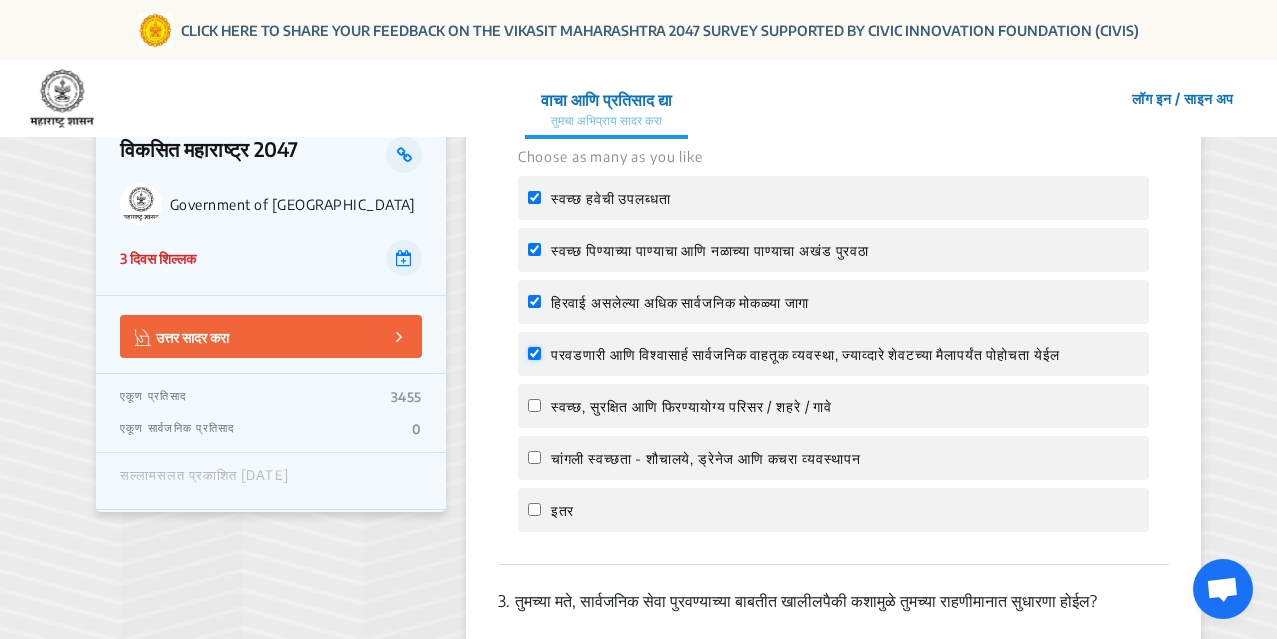 checkbox on "true" 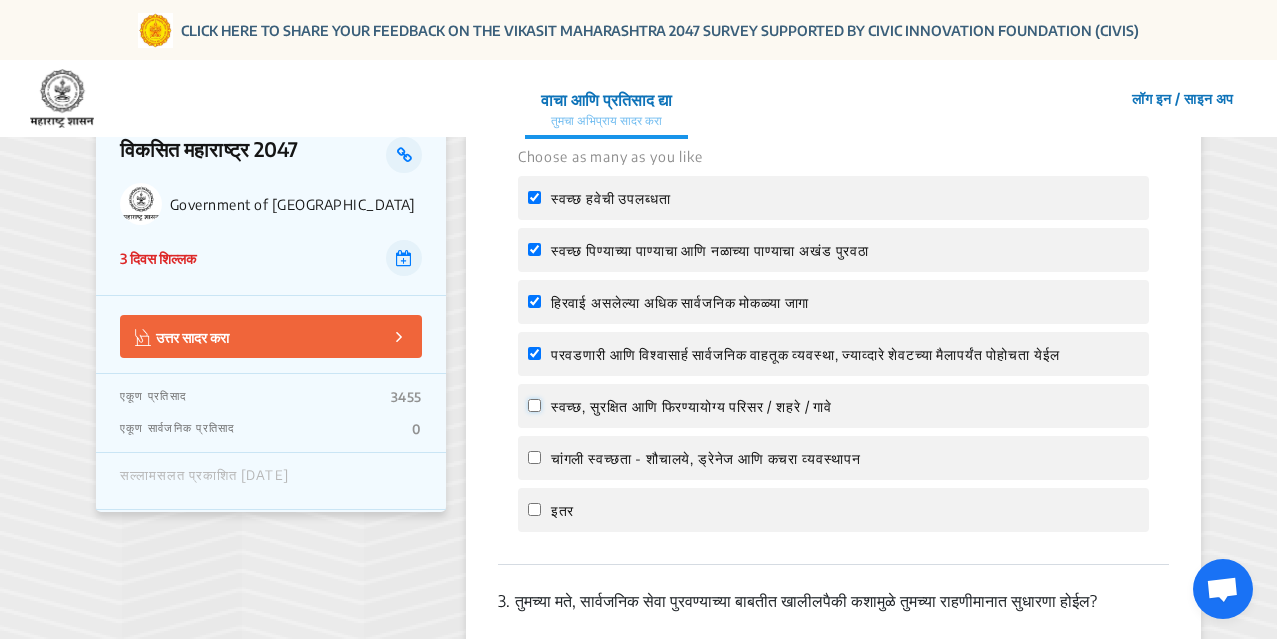 click on "स्वच्छ, सुरक्षित आणि फिरण्यायोग्य परिसर / शहरे / गावे" 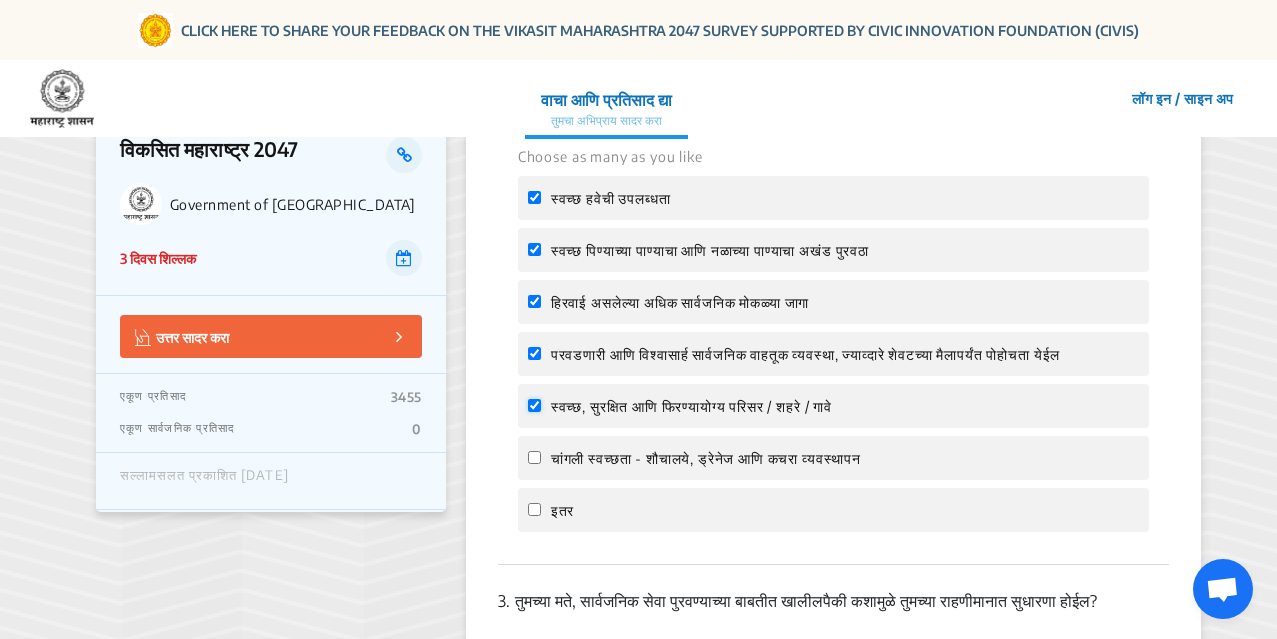 checkbox on "true" 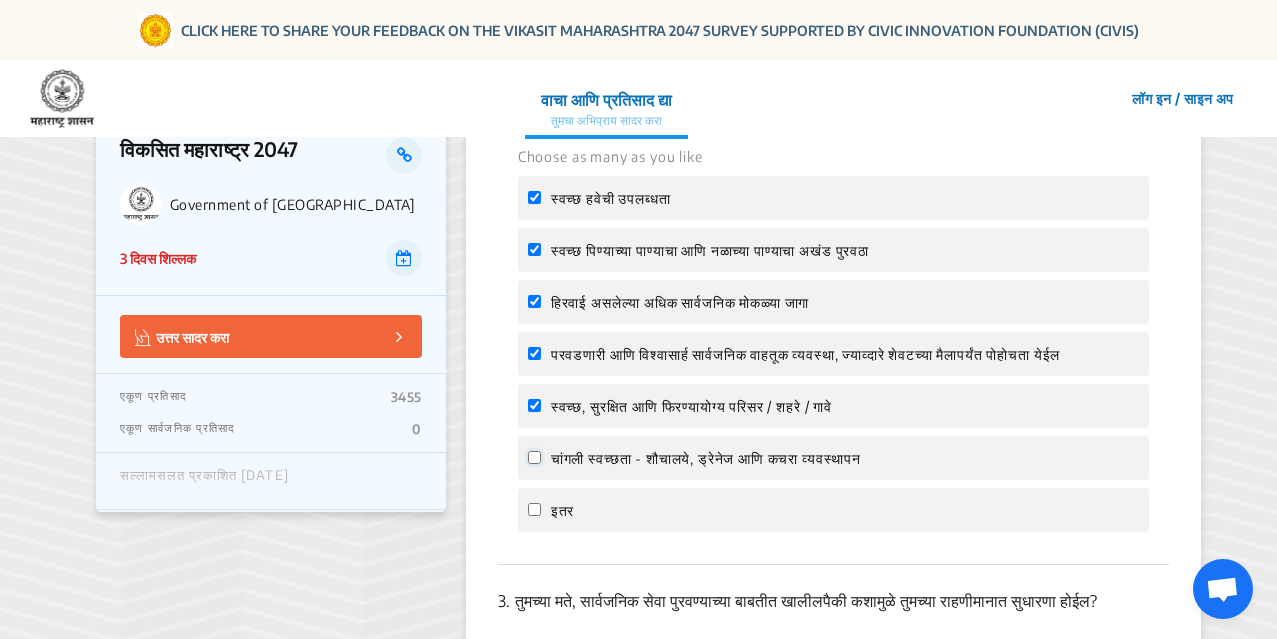 click on "चांगली स्वच्छता - शौचालये, ड्रेनेज आणि कचरा व्यवस्थापन" 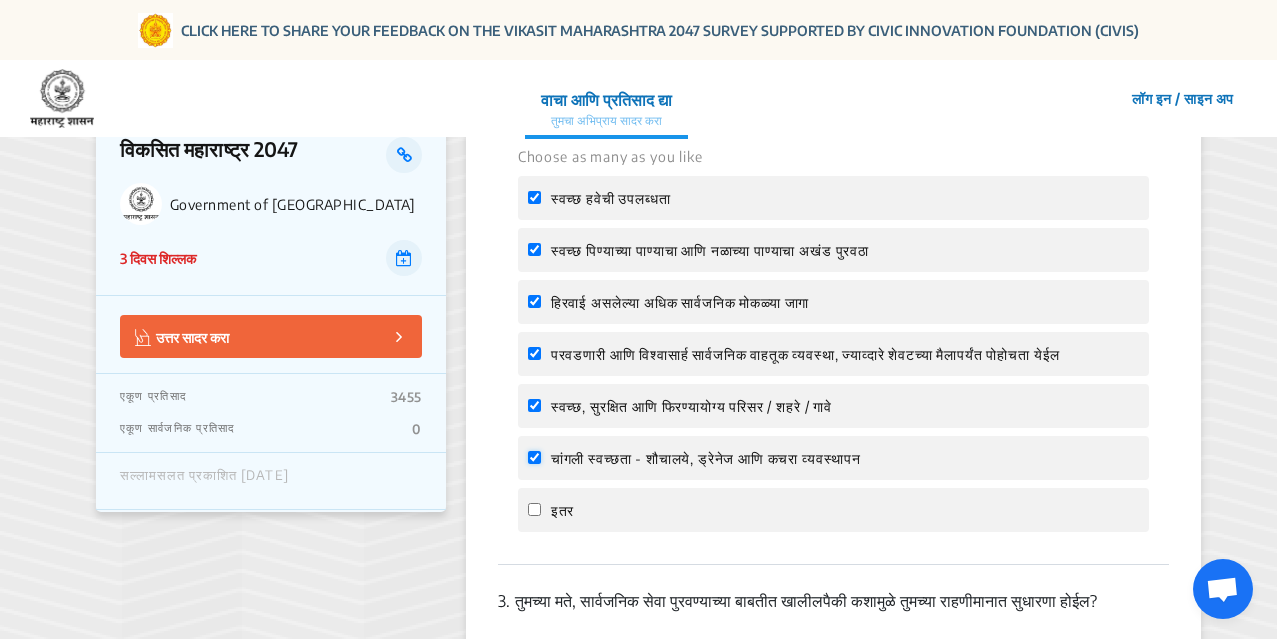 checkbox on "true" 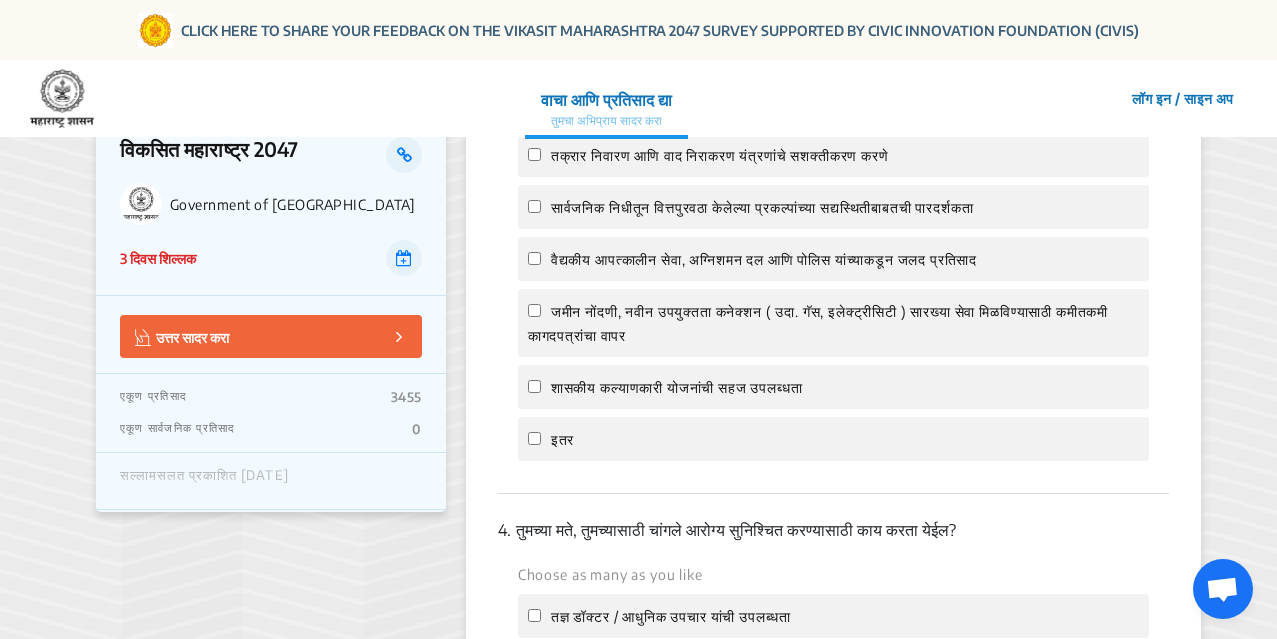 scroll, scrollTop: 1200, scrollLeft: 0, axis: vertical 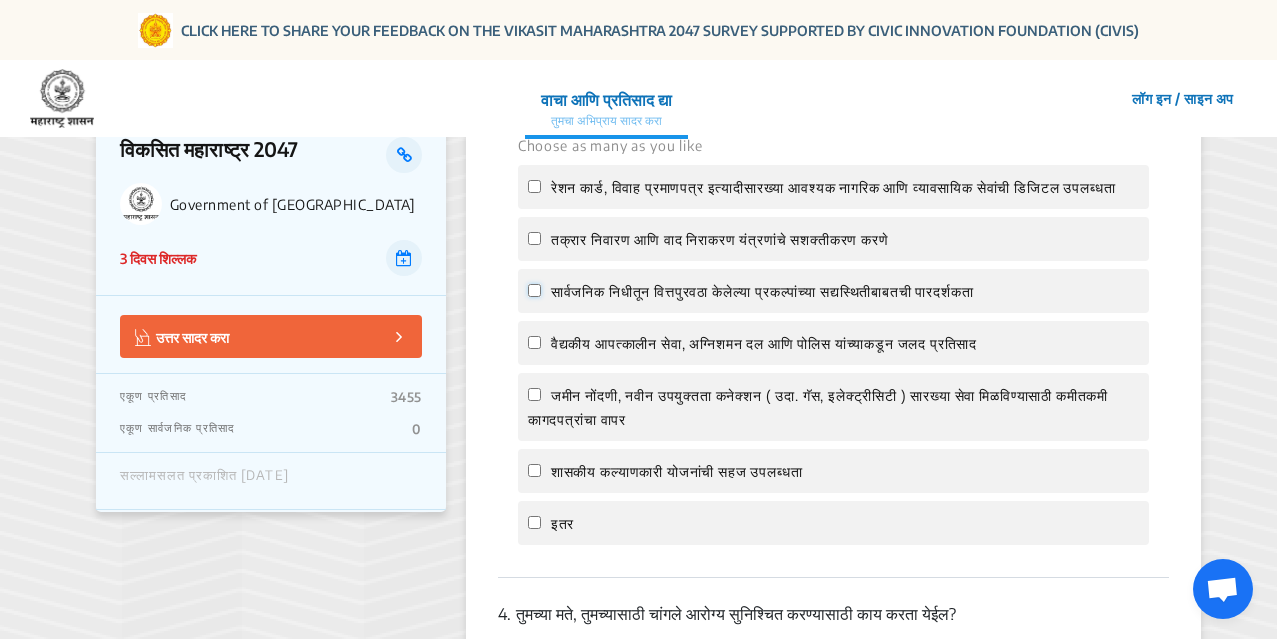 click on "सार्वजनिक निधीतून वित्तपुरवठा केलेल्या प्रकल्पांच्या सद्यस्थितीबाबतची पारदर्शकता" 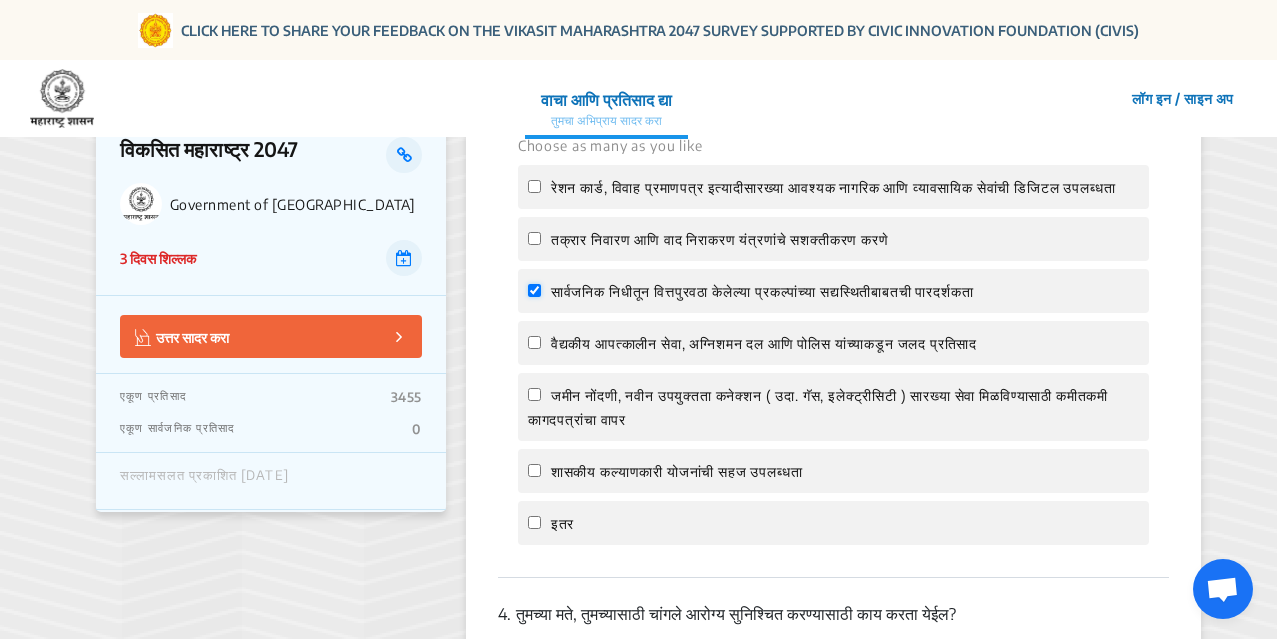checkbox on "true" 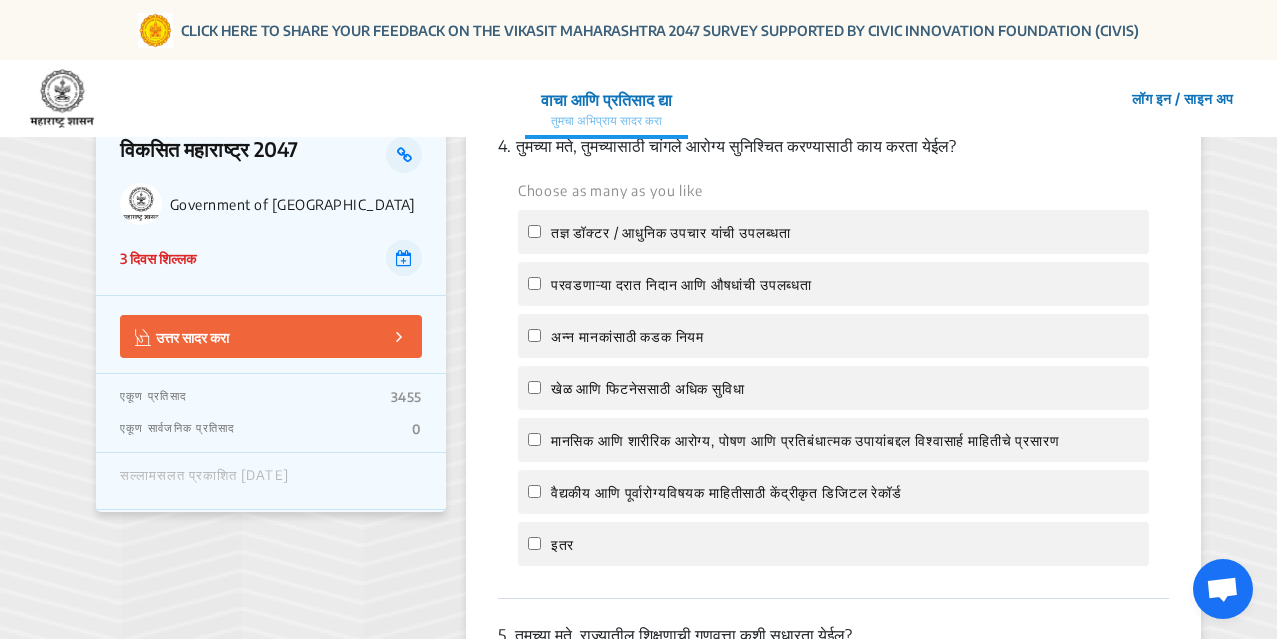 scroll, scrollTop: 1700, scrollLeft: 0, axis: vertical 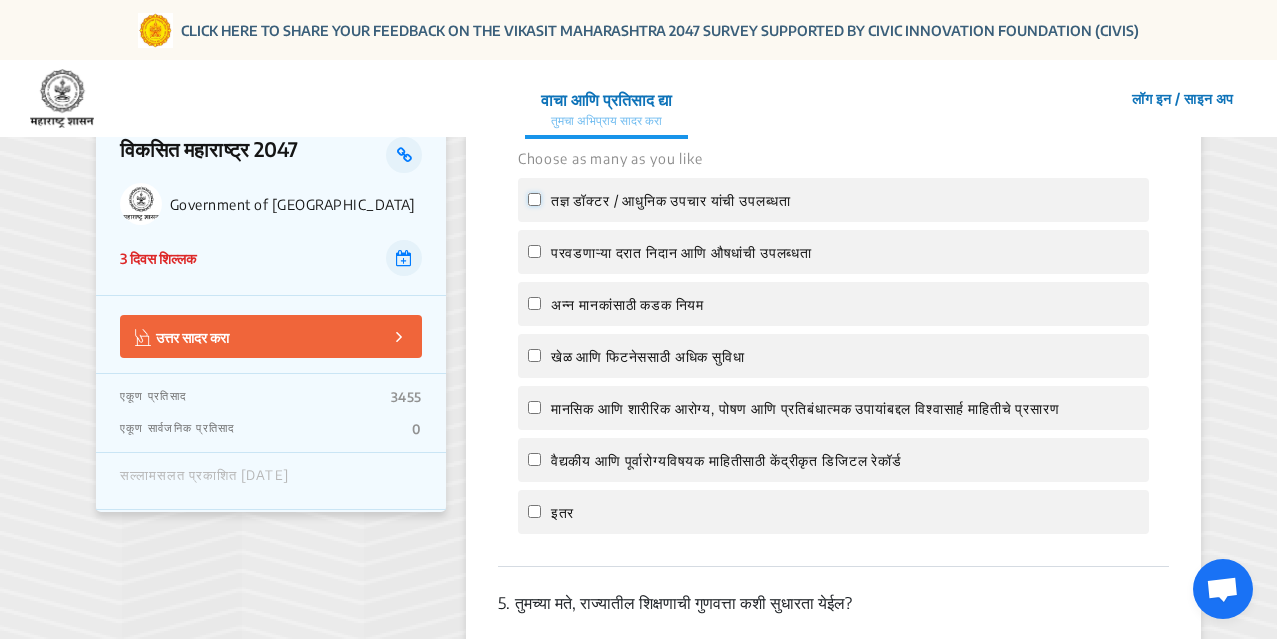 click on "तज्ञ डॉक्टर / आधुनिक उपचार यांची उपलब्धता" 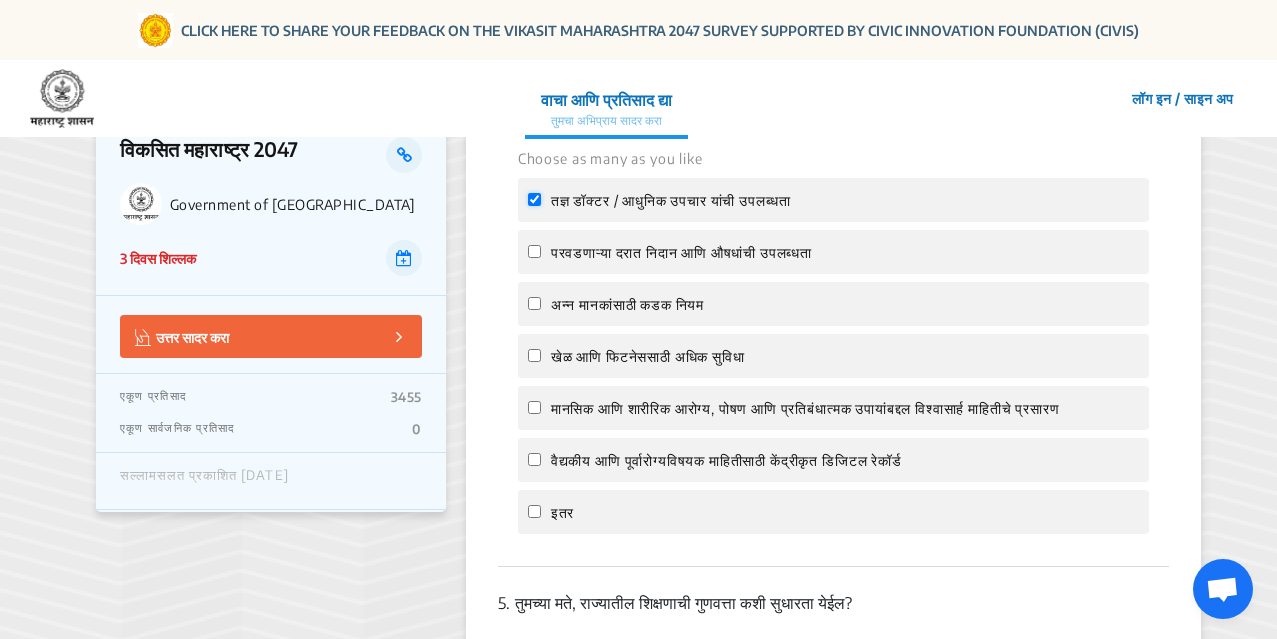 checkbox on "true" 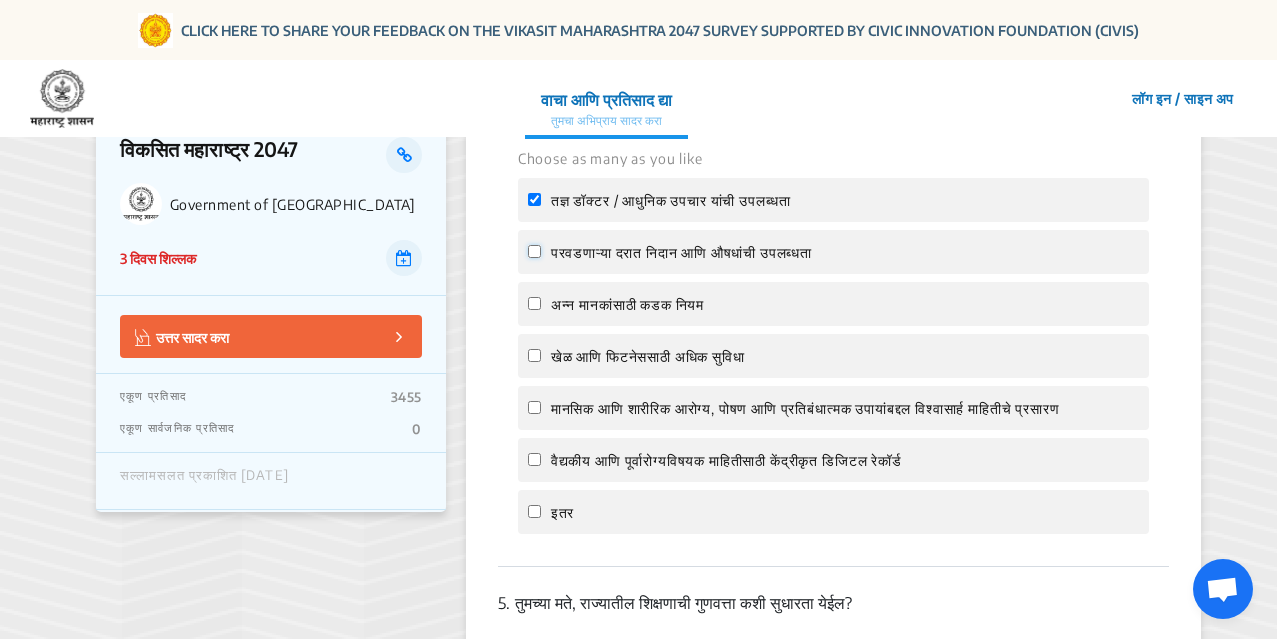 click on "परवडणाऱ्या दरात निदान आणि औषधांची उपलब्धता" 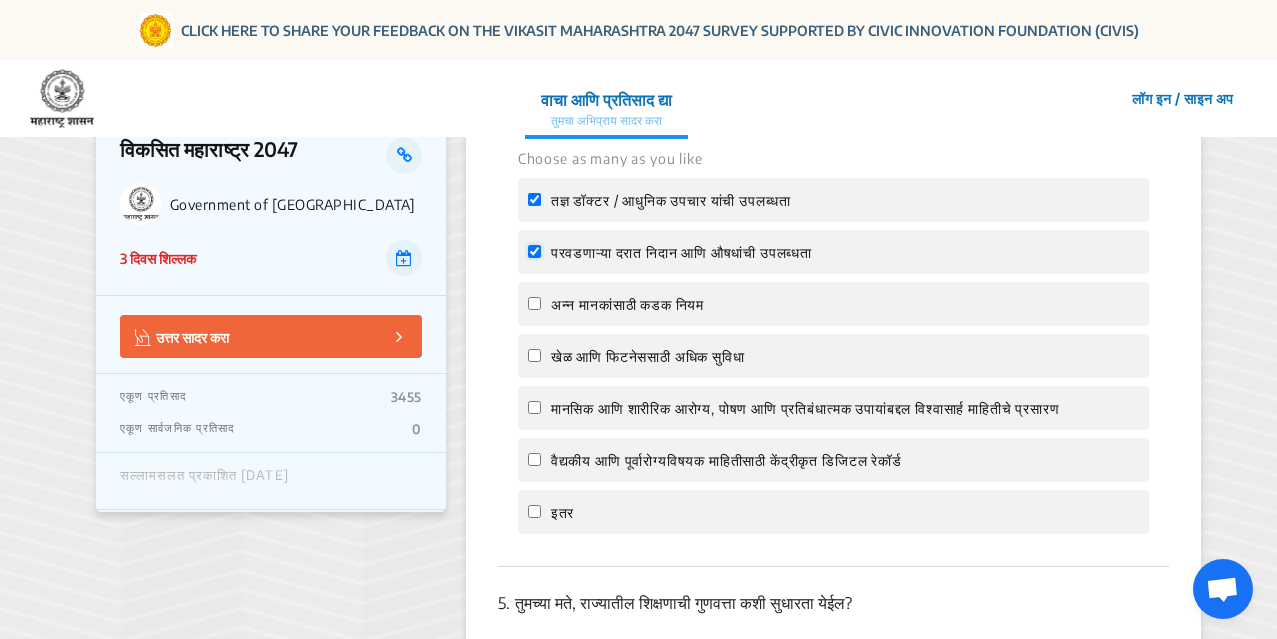 drag, startPoint x: 533, startPoint y: 296, endPoint x: 556, endPoint y: 296, distance: 23 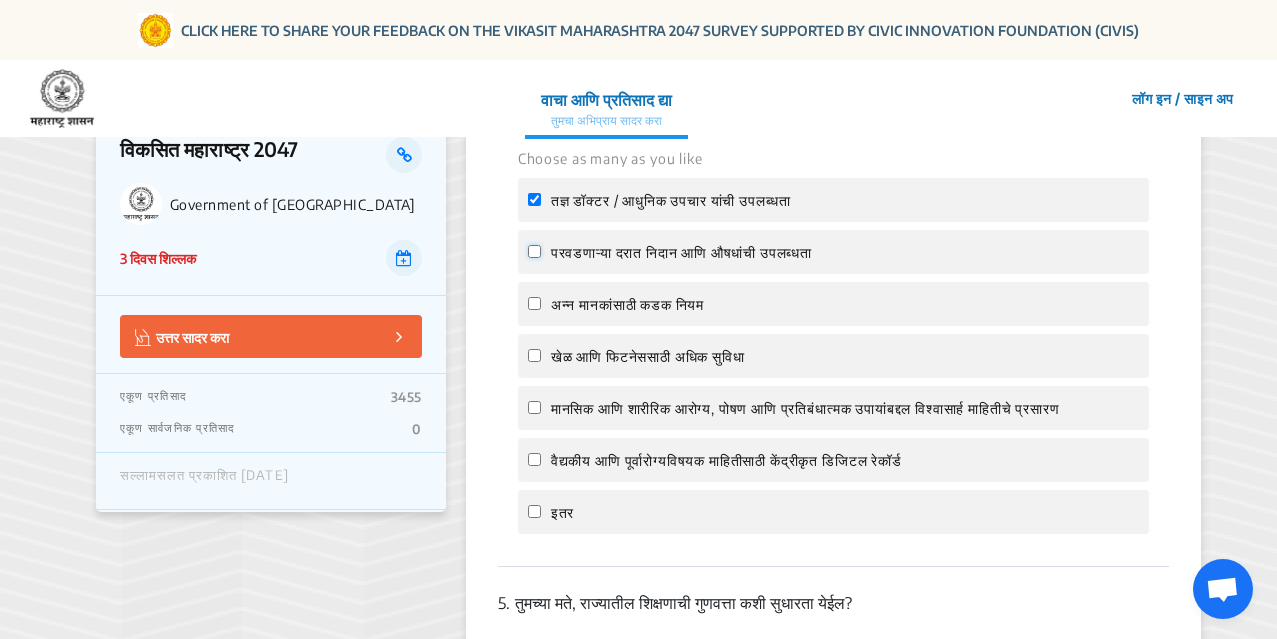click on "परवडणाऱ्या दरात निदान आणि औषधांची उपलब्धता" 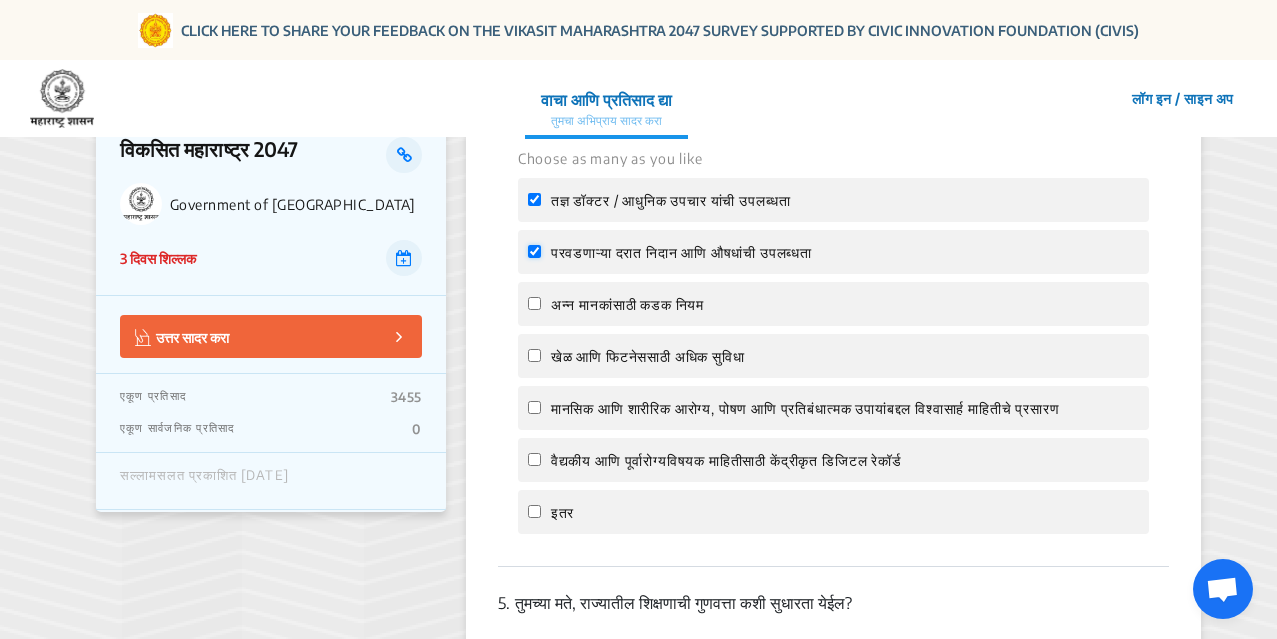 checkbox on "true" 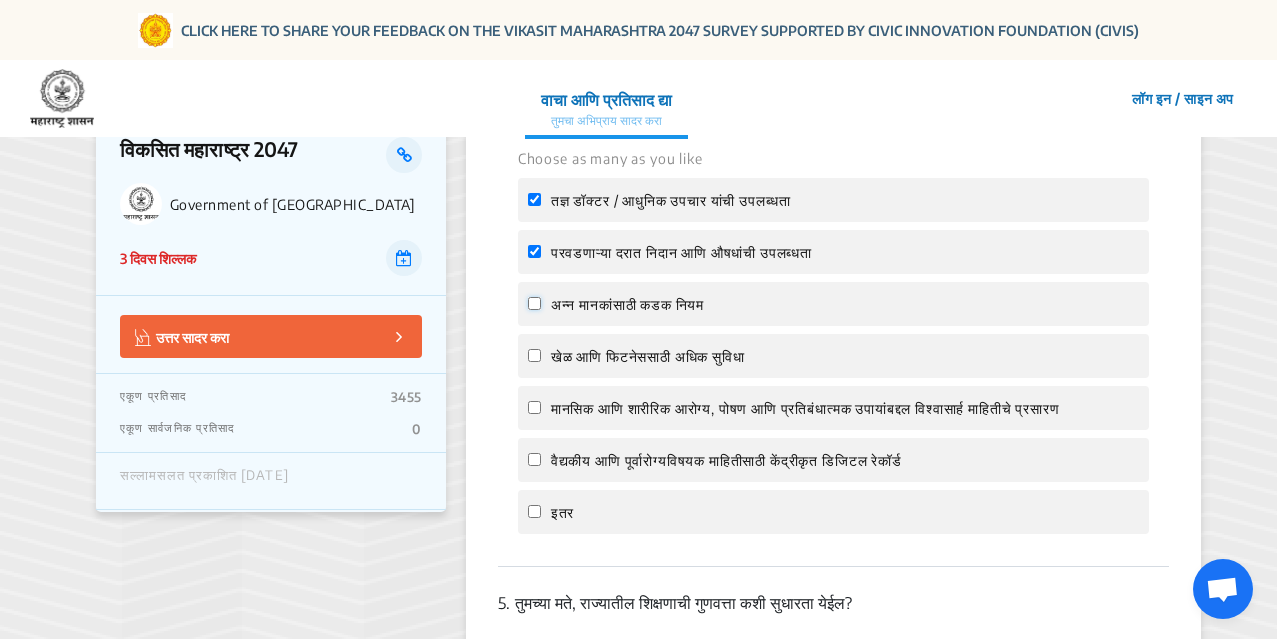 click on "अन्न मानकांसाठी कडक नियम" 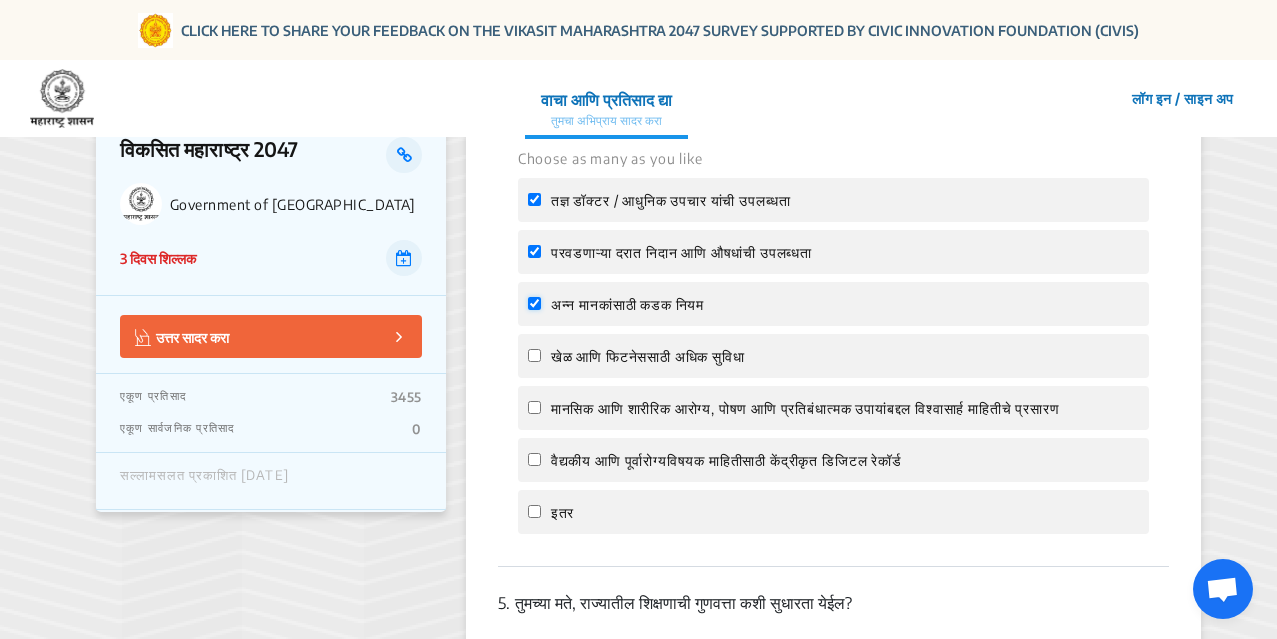 checkbox on "true" 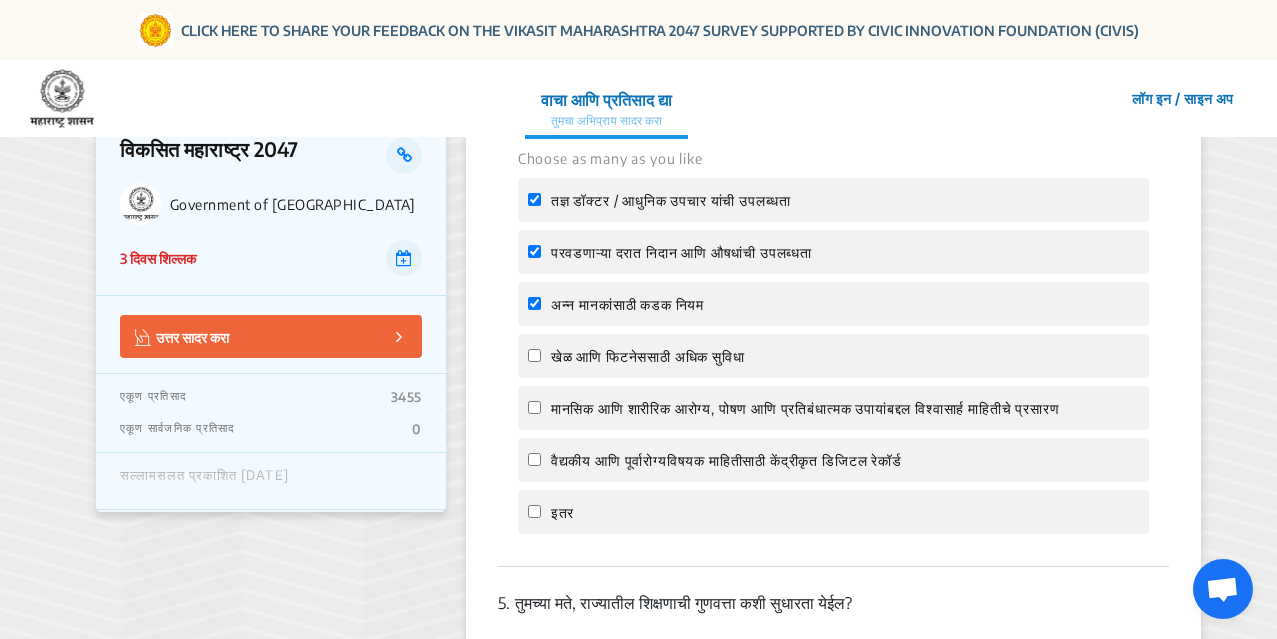 click on "खेळ आणि फिटनेससाठी अधिक सुविधा" 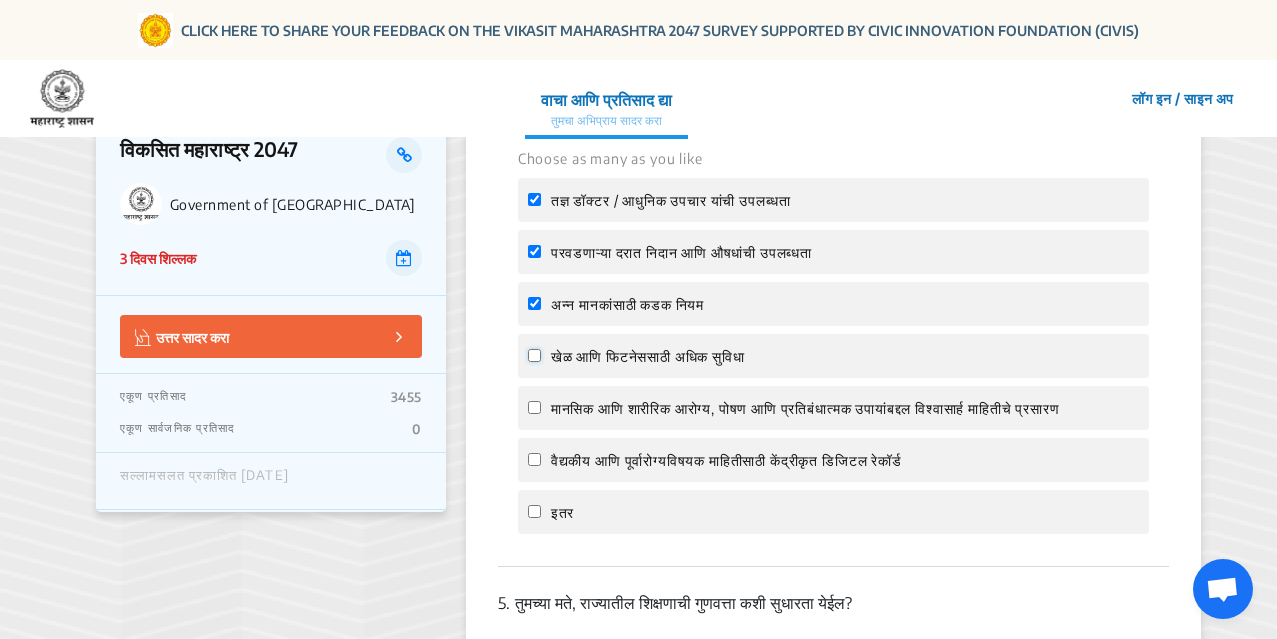 click on "खेळ आणि फिटनेससाठी अधिक सुविधा" 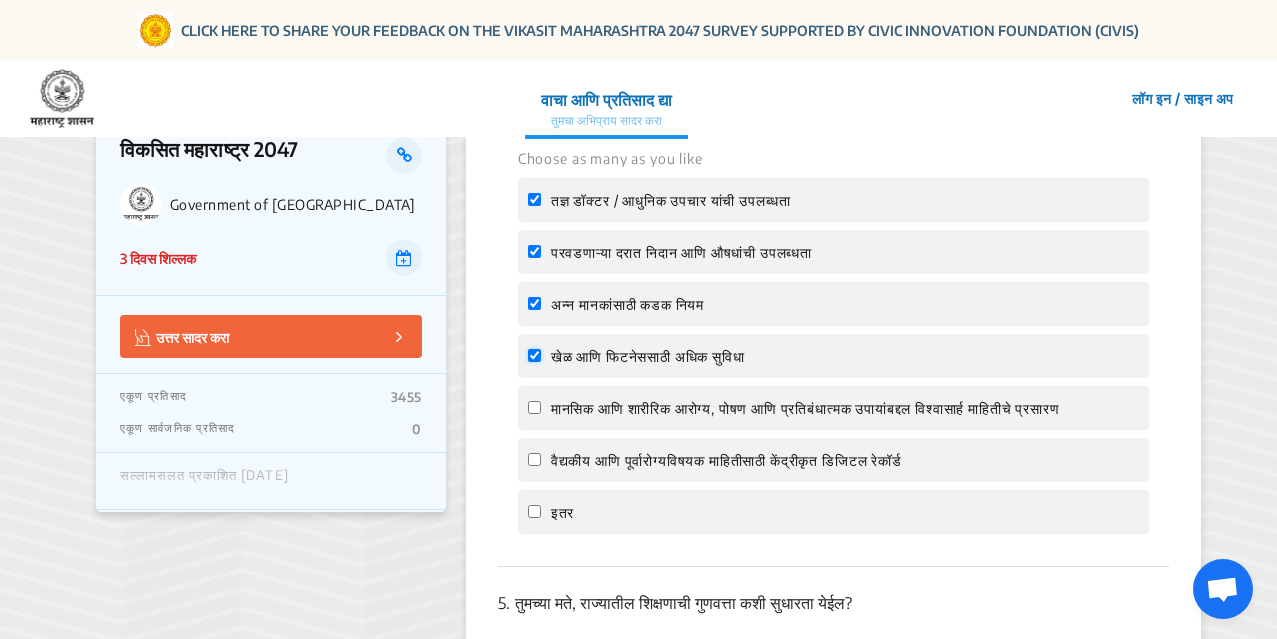 checkbox on "true" 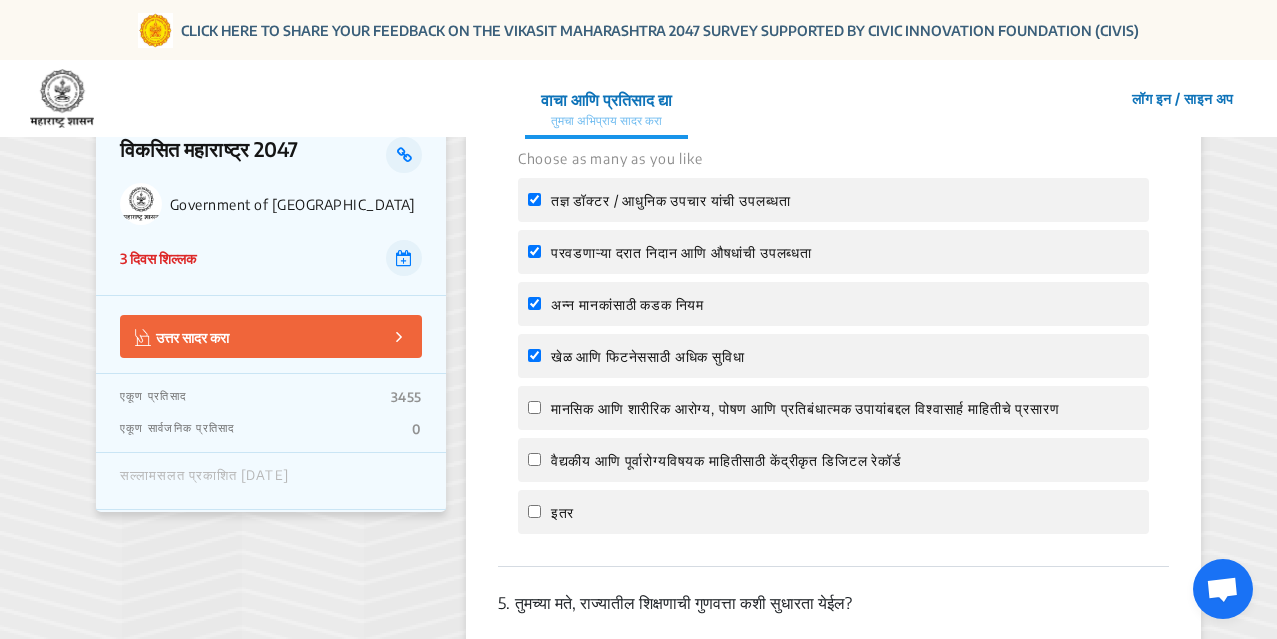 click on "मानसिक आणि शारीरिक आरोग्य, पोषण आणि प्रतिबंधात्मक उपायांबद्दल विश्वासार्ह माहितीचे प्रसारण" 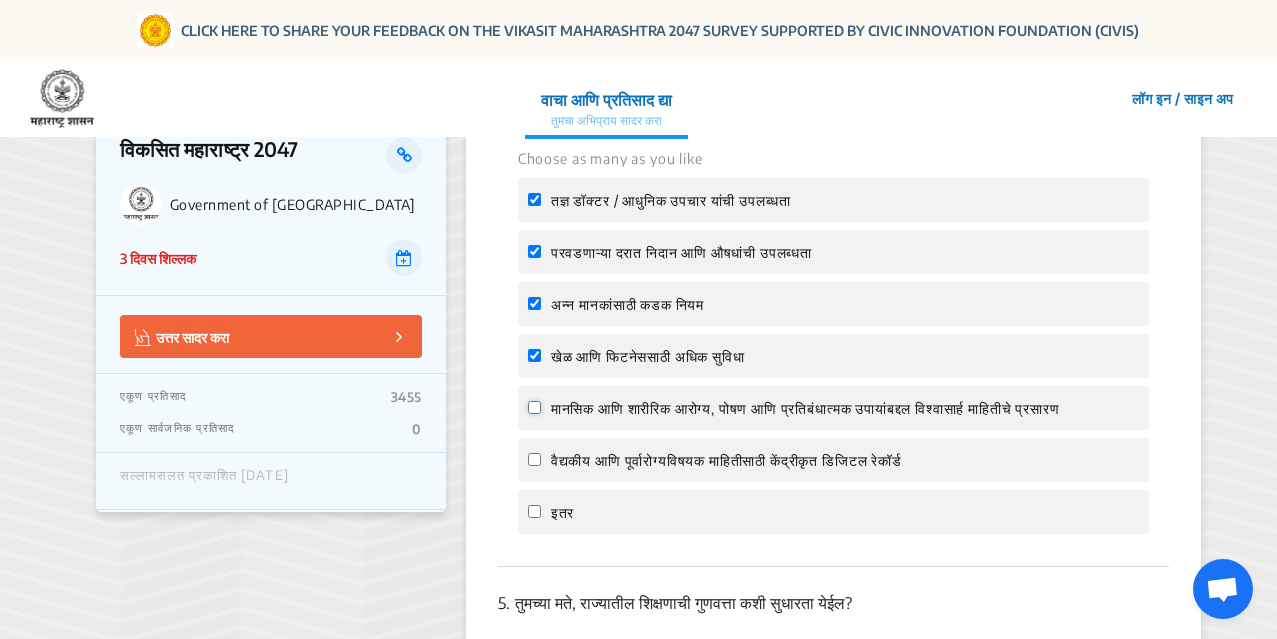 click on "मानसिक आणि शारीरिक आरोग्य, पोषण आणि प्रतिबंधात्मक उपायांबद्दल विश्वासार्ह माहितीचे प्रसारण" 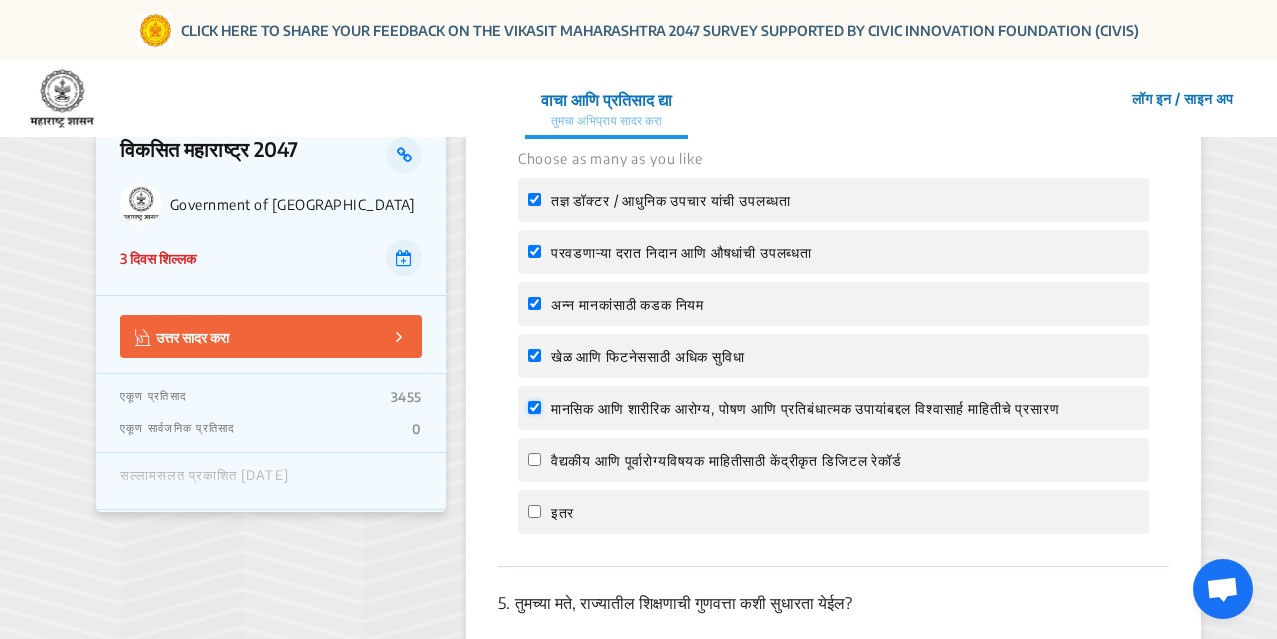 checkbox on "true" 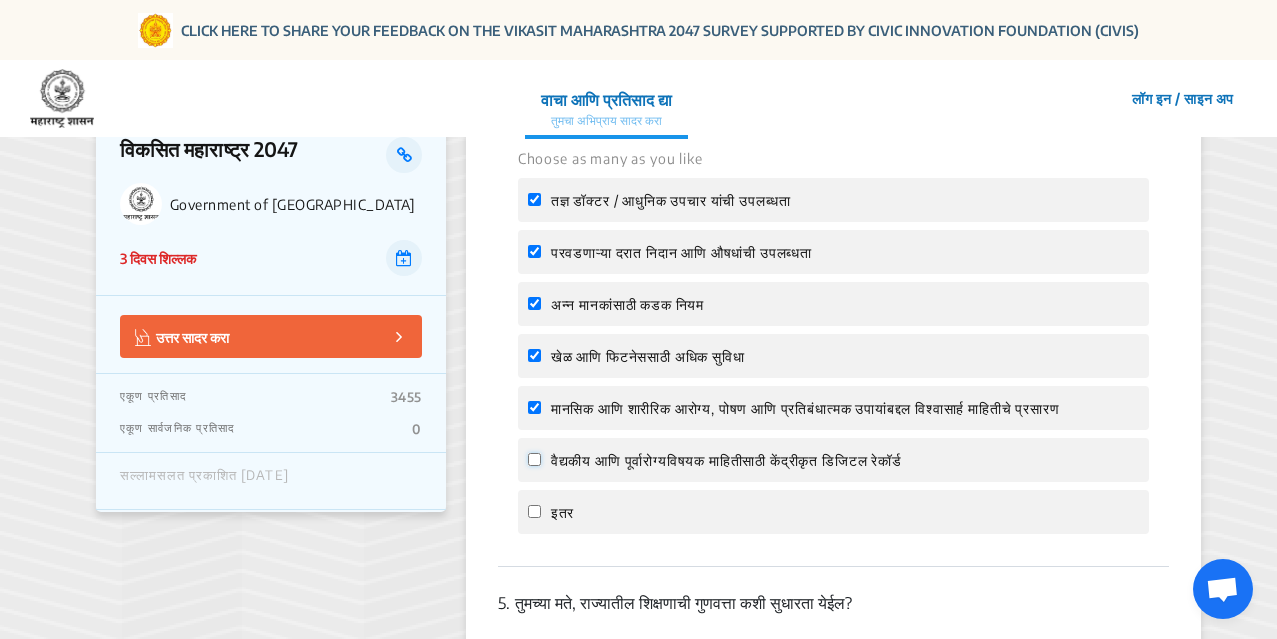click on "वैद्यकीय आणि पूर्वारोग्यविषयक माहितीसाठी केंद्रीकृत डिजिटल रेकॉर्ड" 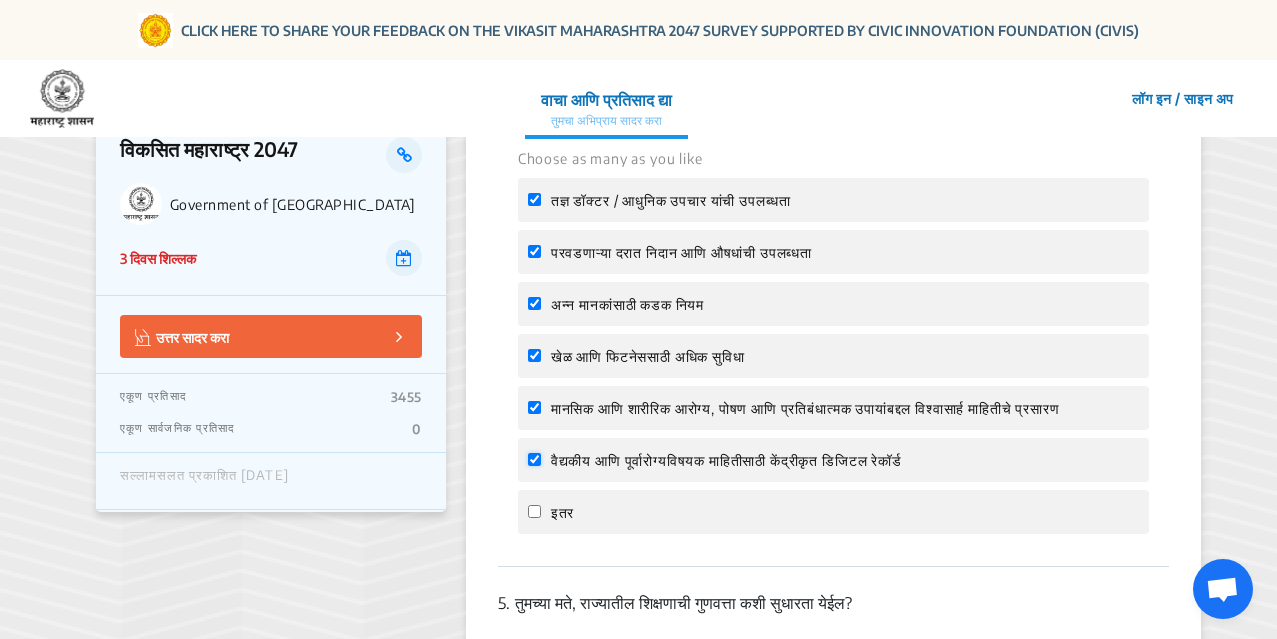 checkbox on "true" 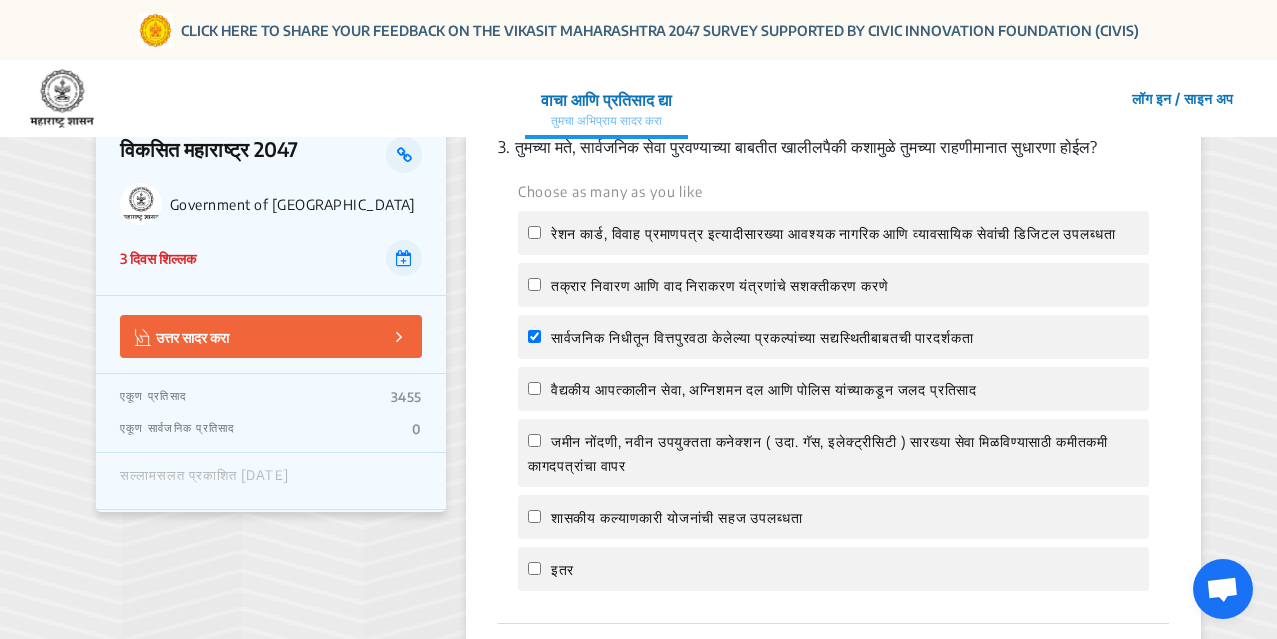 scroll, scrollTop: 1200, scrollLeft: 0, axis: vertical 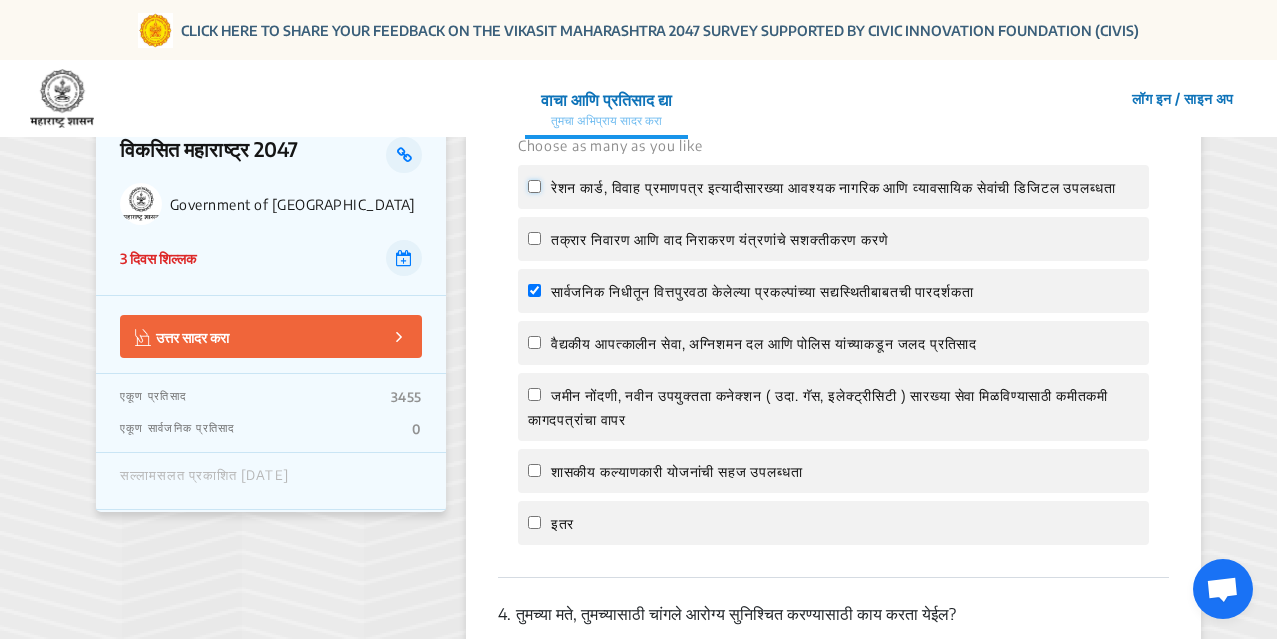 click on "रेशन कार्ड, विवाह प्रमाणपत्र इत्यादीसारख्या आवश्यक नागरिक आणि व्यावसायिक सेवांची डिजिटल उपलब्धता" 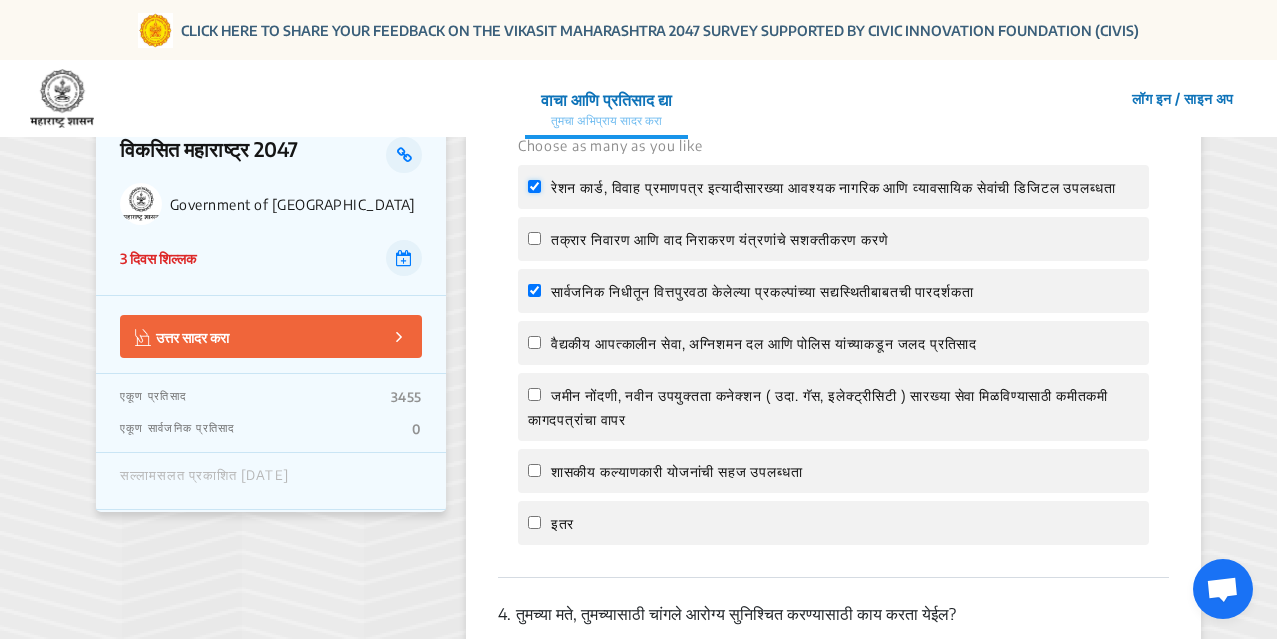 checkbox on "true" 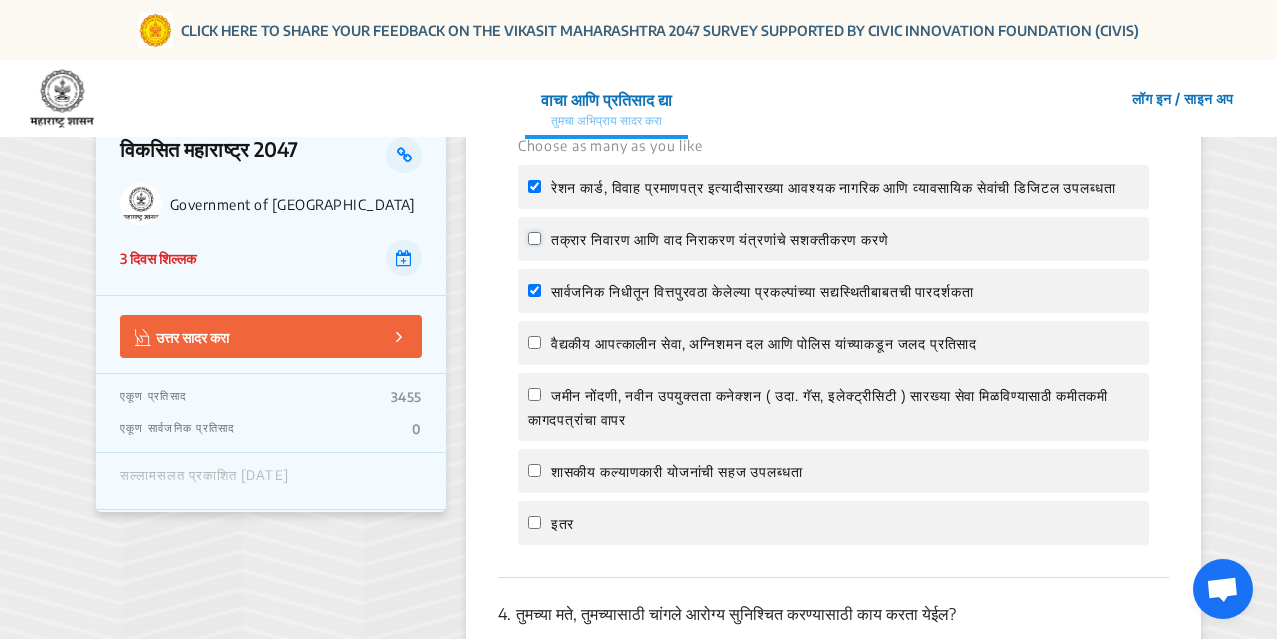drag, startPoint x: 535, startPoint y: 286, endPoint x: 570, endPoint y: 359, distance: 80.95678 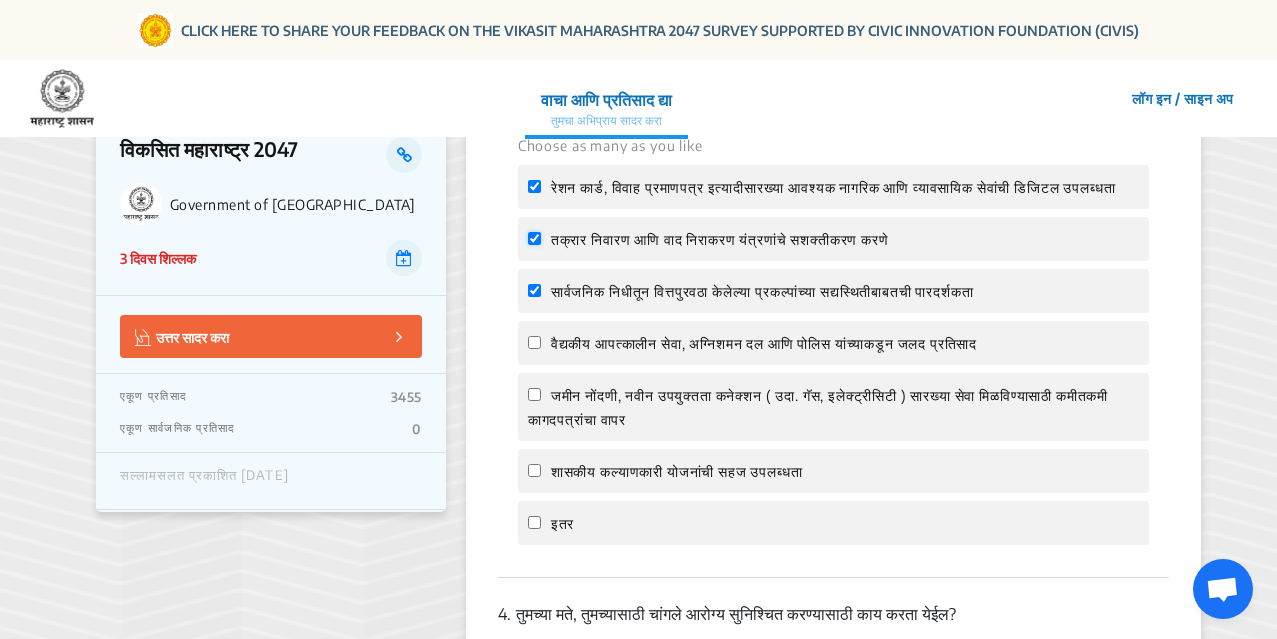 checkbox on "true" 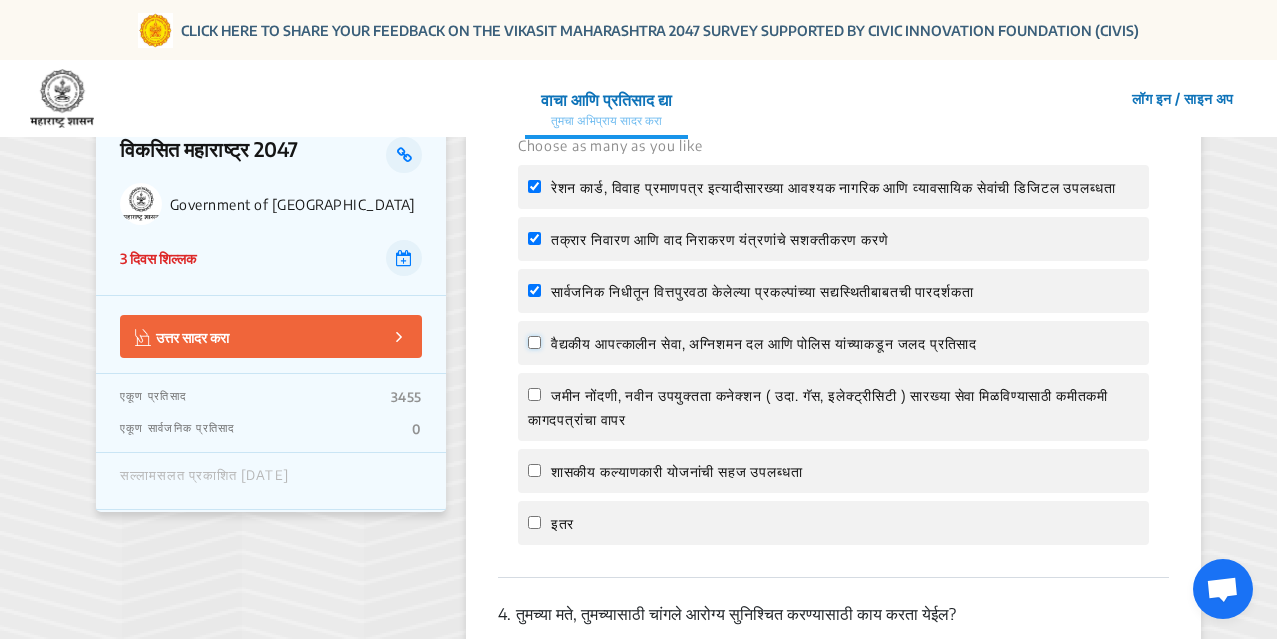 click on "वैद्यकीय आपत्कालीन सेवा, अग्निशमन दल आणि पोलिस यांच्याकडून जलद प्रतिसाद" 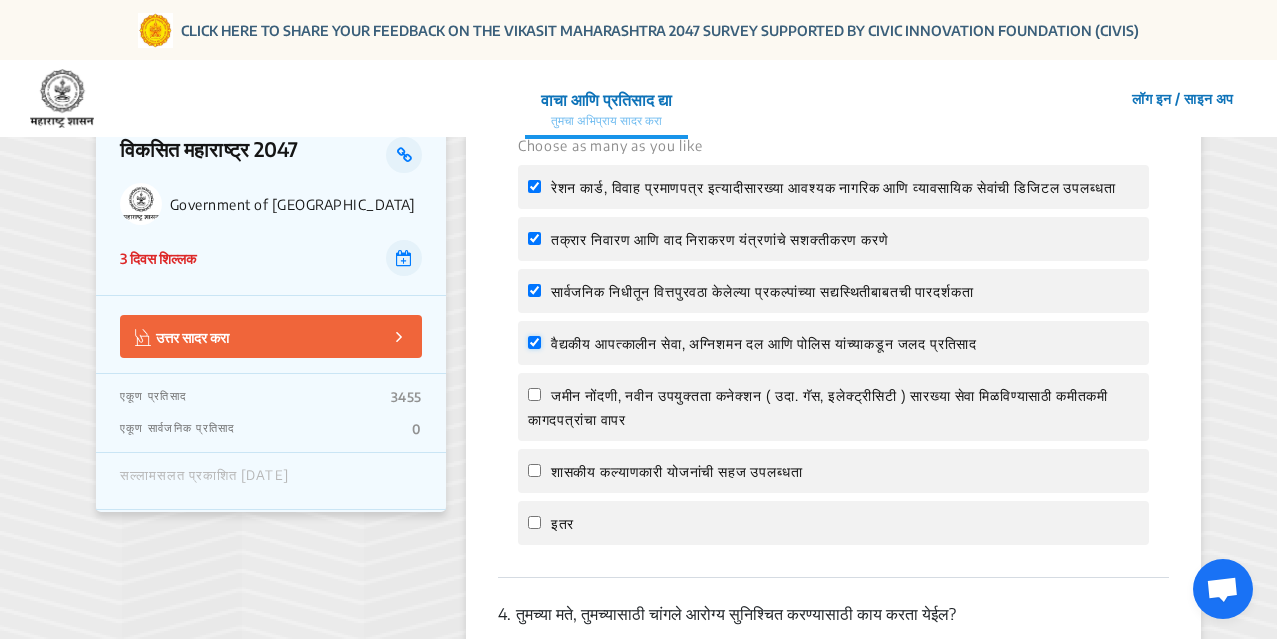 checkbox on "true" 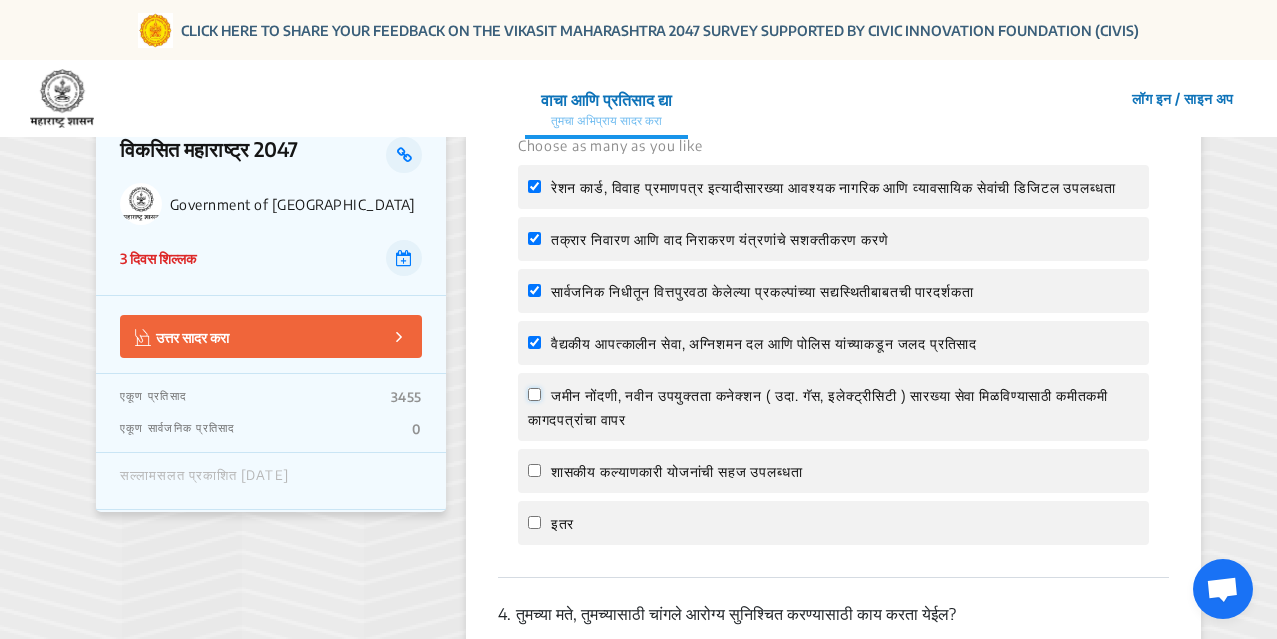 click on "जमीन नोंदणी, नवीन उपयुक्तता कनेक्शन ( उदा. गॅस, इलेक्ट्रीसिटी ) सारख्या सेवा मिळविण्यासाठी कमीतकमी कागदपत्रांचा वापर" 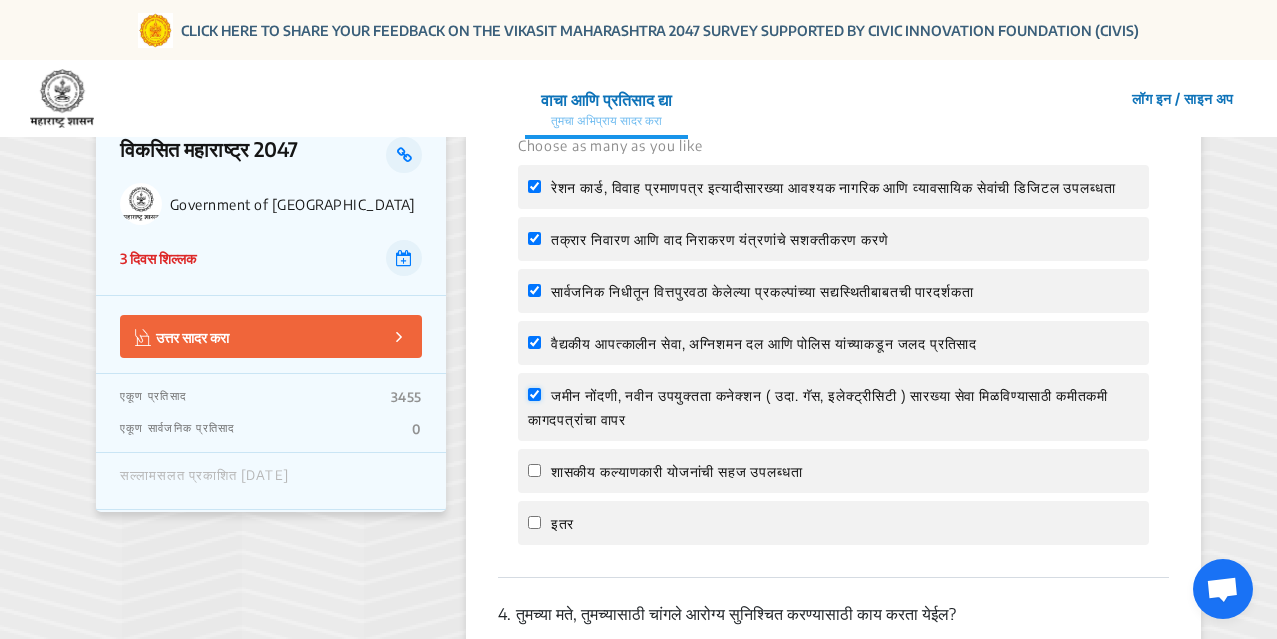 checkbox on "true" 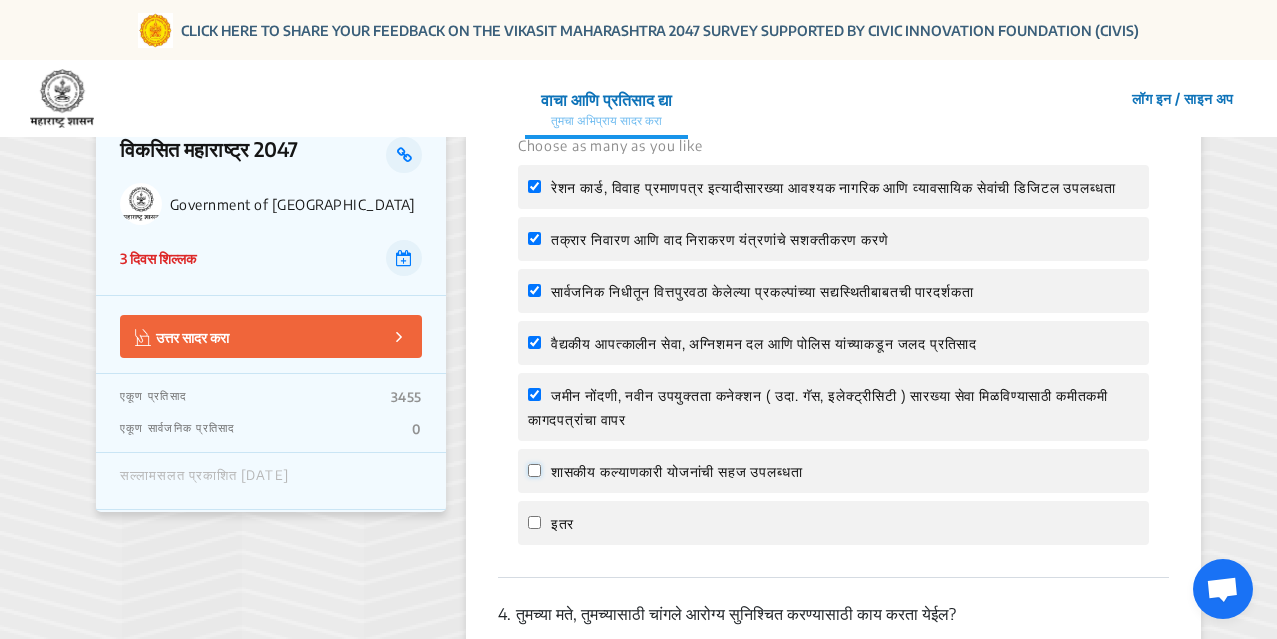 click on "शासकीय कल्याणकारी योजनांची सहज उपलब्धता" 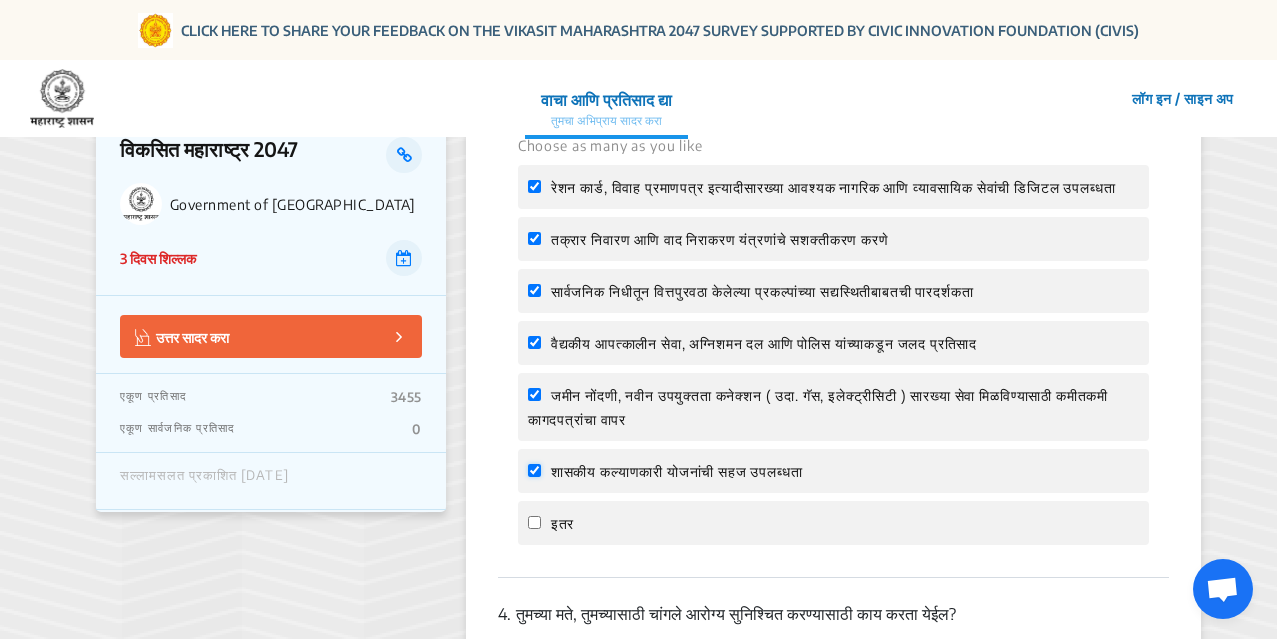 checkbox on "true" 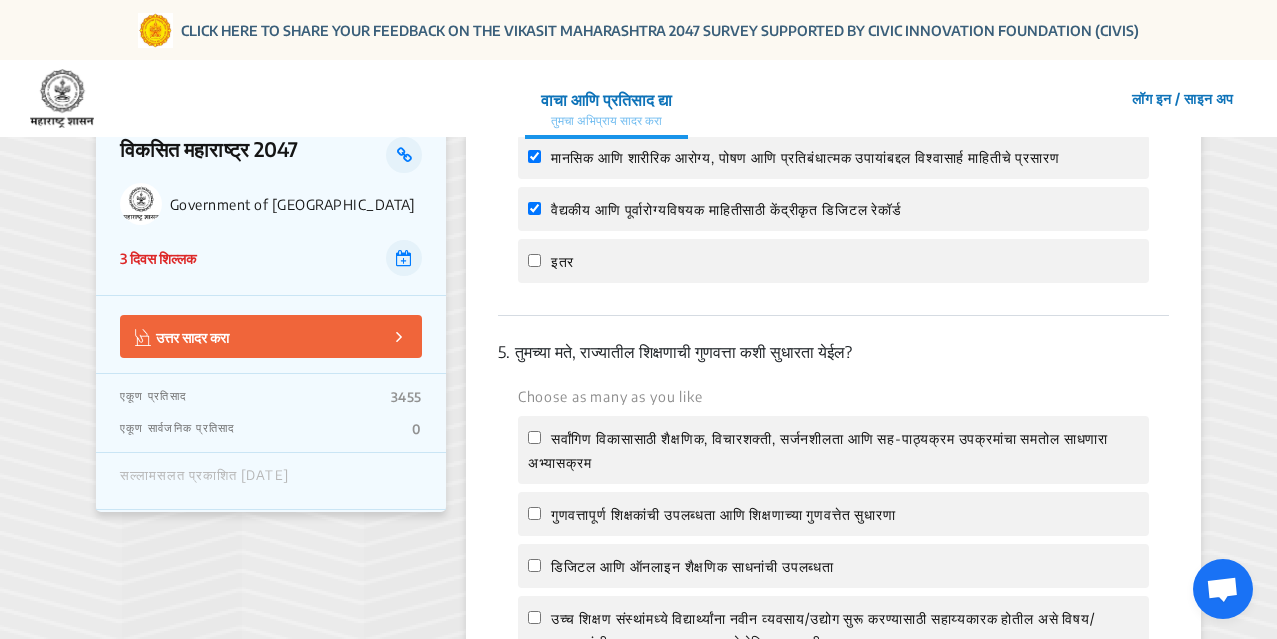 scroll, scrollTop: 2100, scrollLeft: 0, axis: vertical 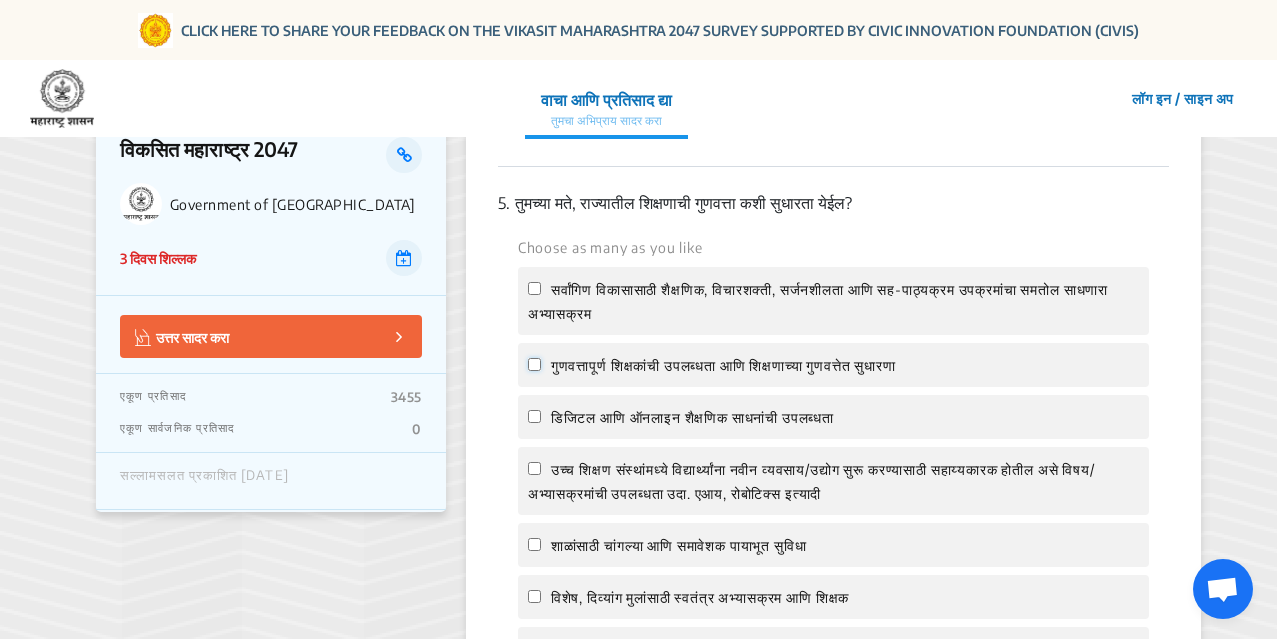 drag, startPoint x: 536, startPoint y: 409, endPoint x: 677, endPoint y: 485, distance: 160.17802 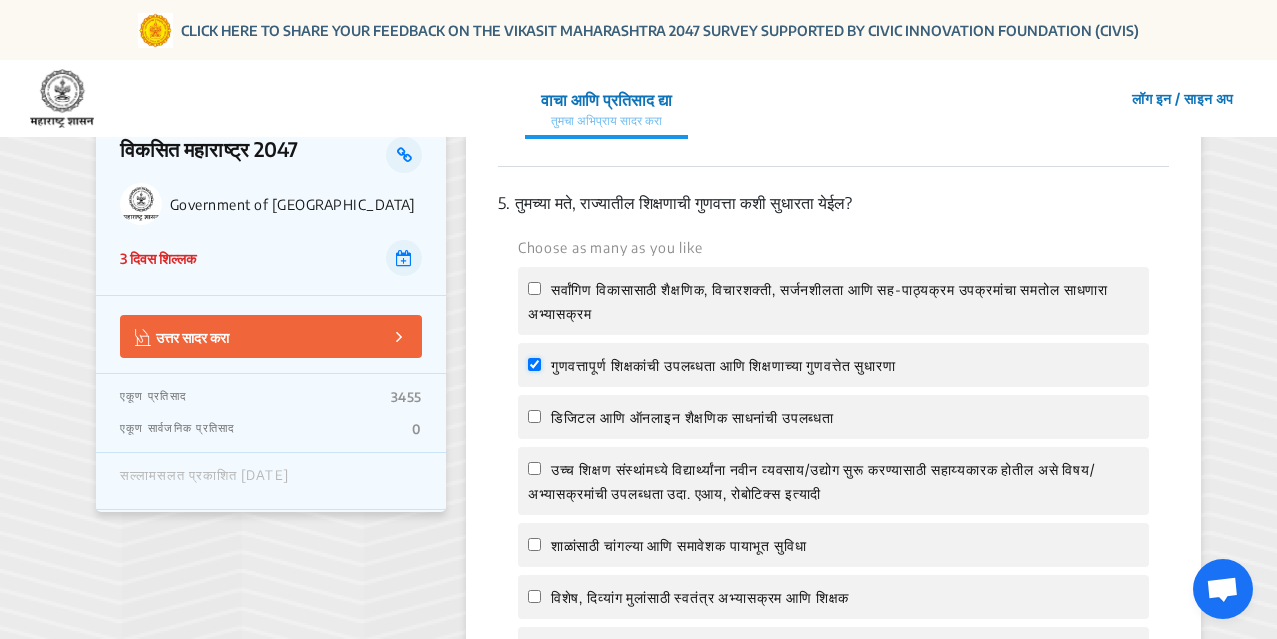 checkbox on "true" 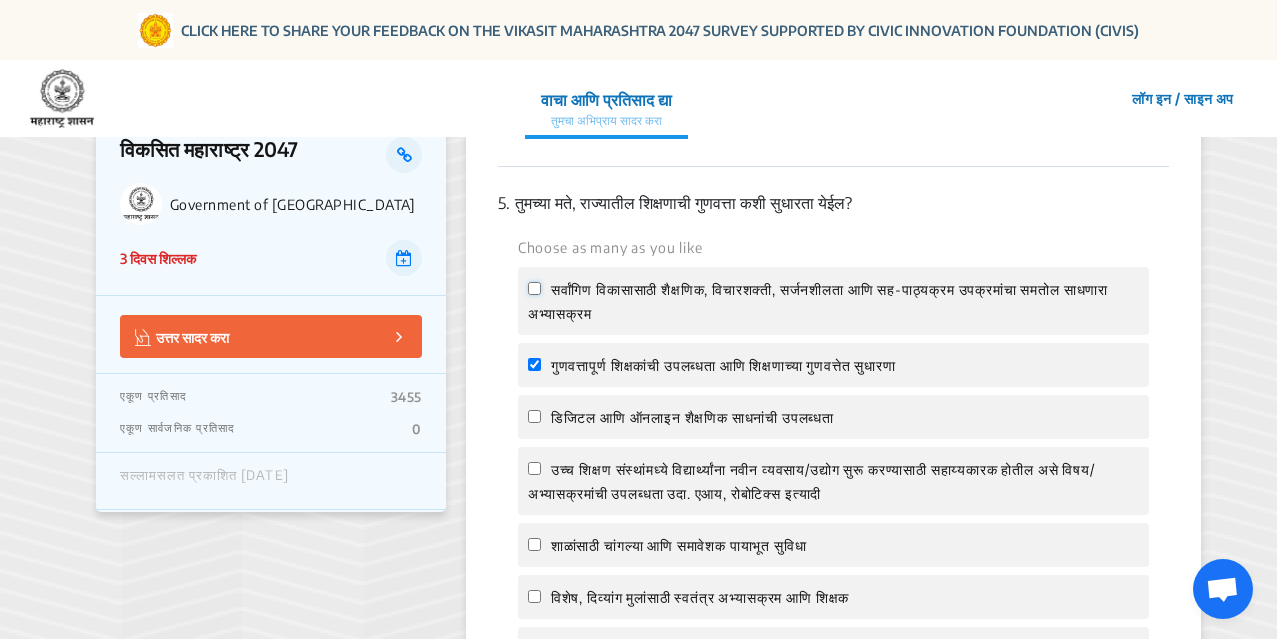 click on "सर्वांगिण विकासासाठी शैक्षणिक, विचारशक्ती, सर्जनशीलता आणि सह-पाठ्यक्रम उपक्रमांचा समतोल साधणारा अभ्यासक्रम" 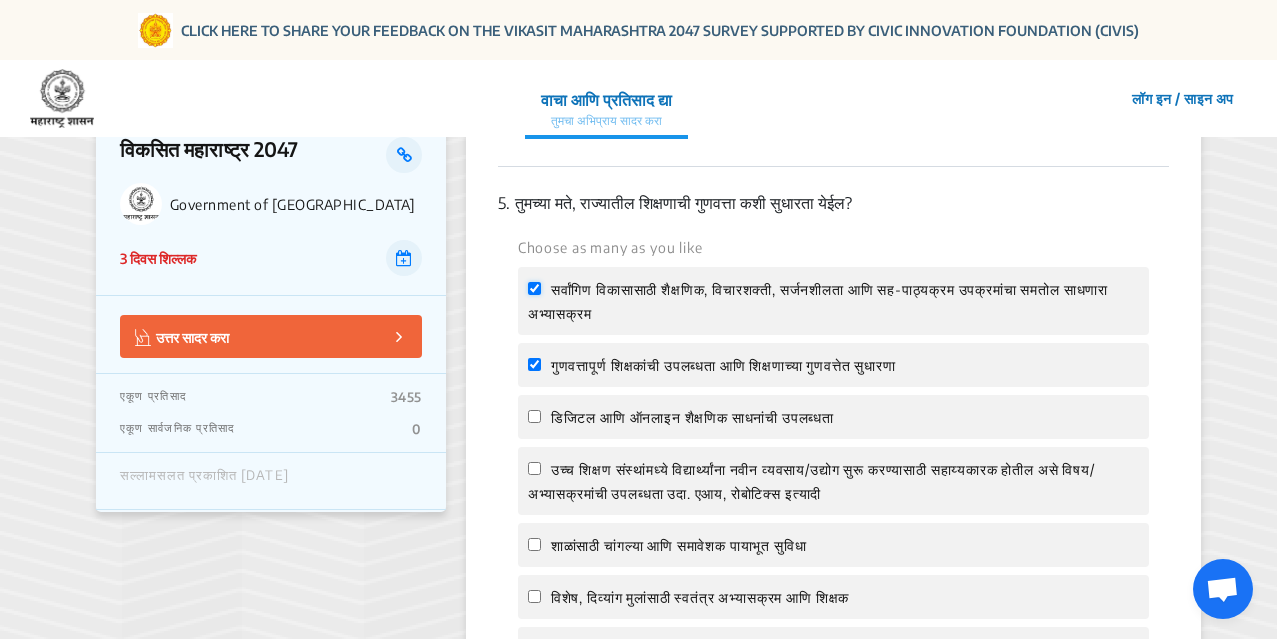 checkbox on "true" 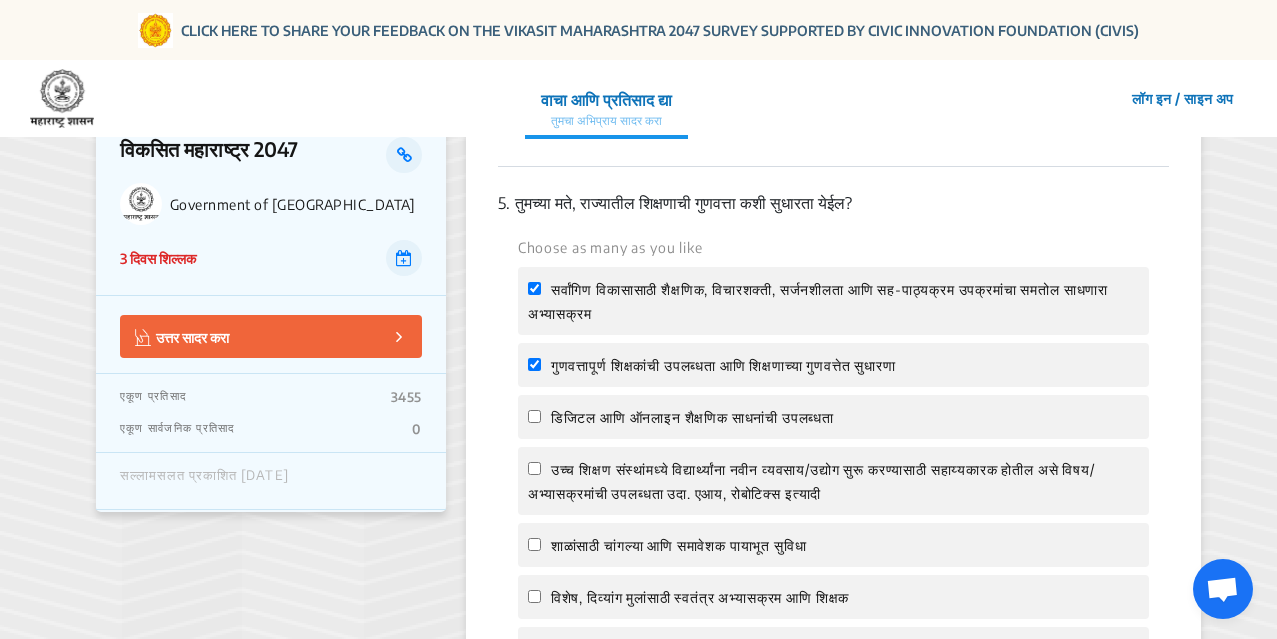 click on "Choose as many as you like" 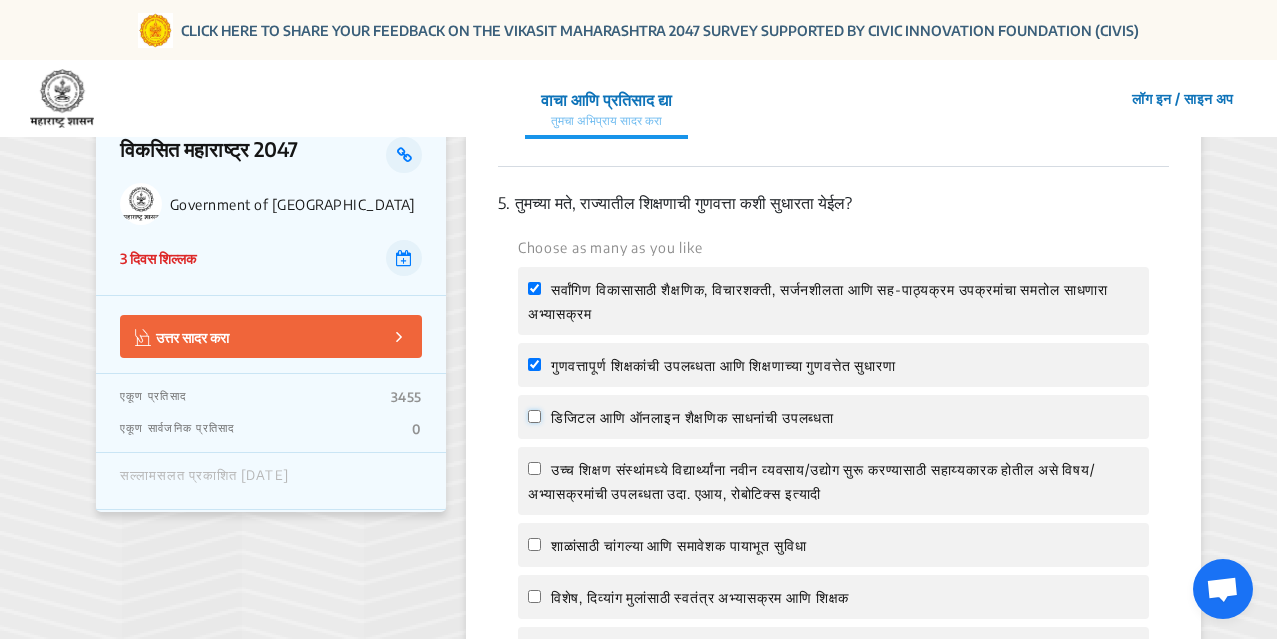 click on "डिजिटल आणि ऑनलाइन शैक्षणिक साधनांची उपलब्धता" 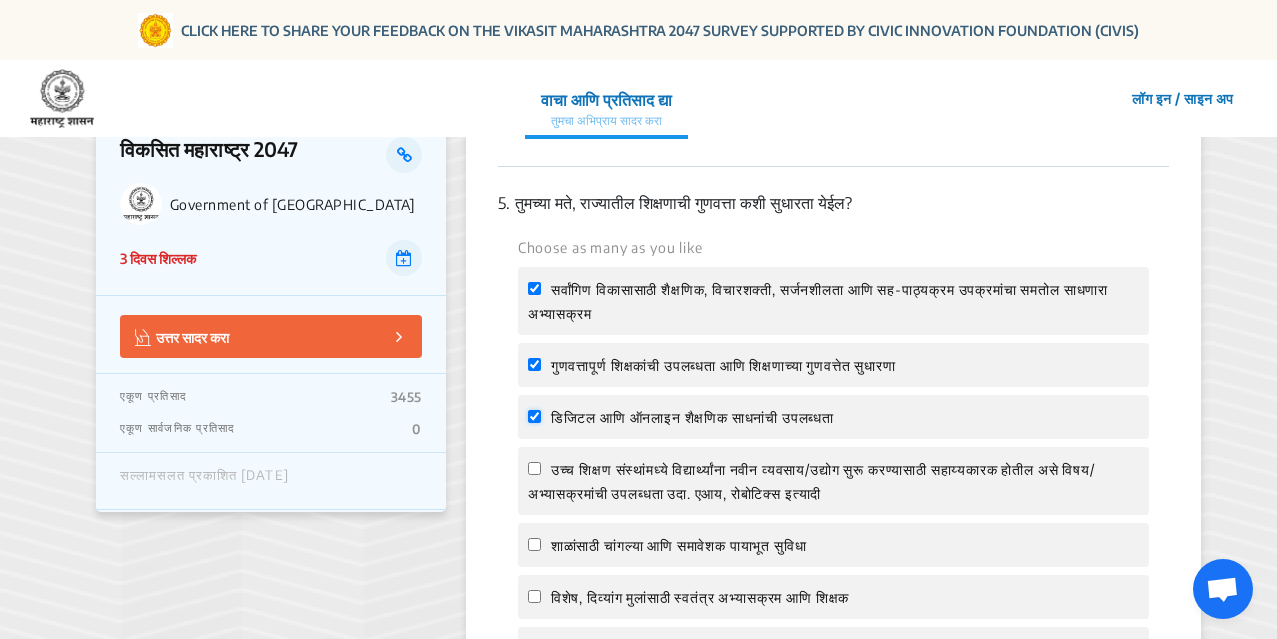checkbox on "true" 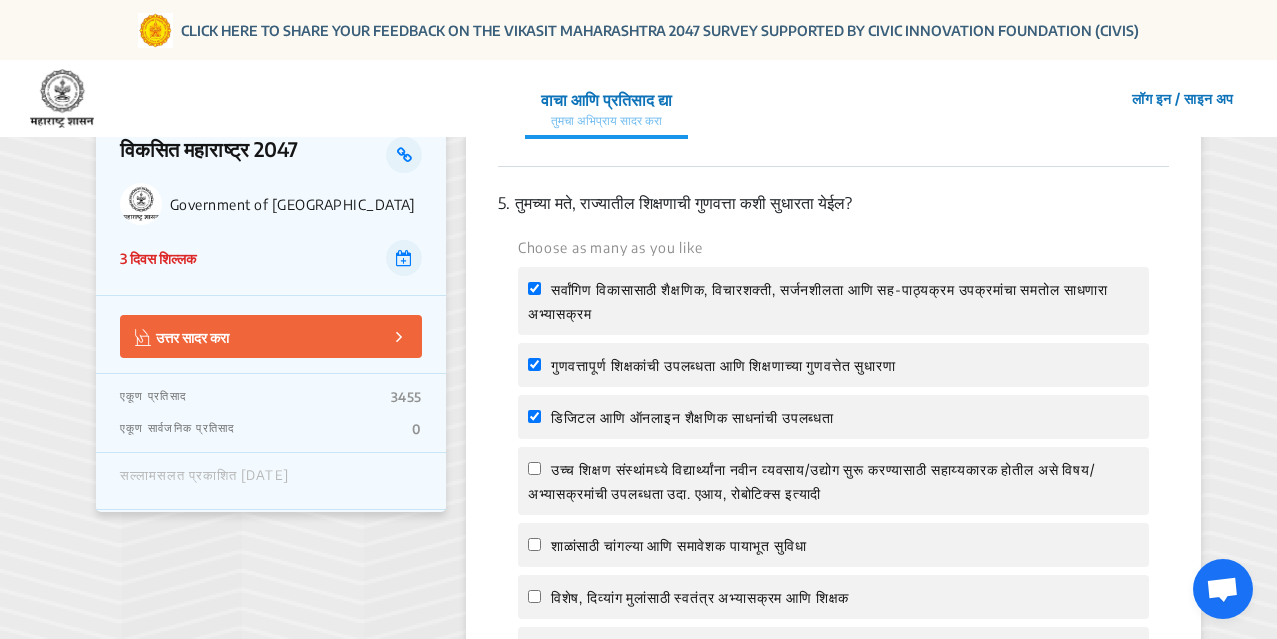 click on "उच्च शिक्षण संस्थांमध्ये विद्यार्थ्यांना नवीन व्यवसाय/उद्योग सुरू करण्यासाठी सहाय्यकारक होतील असे विषय/अभ्यासक्रमांची उपलब्धता उदा. एआय, रोबोटिक्स इत्यादी" 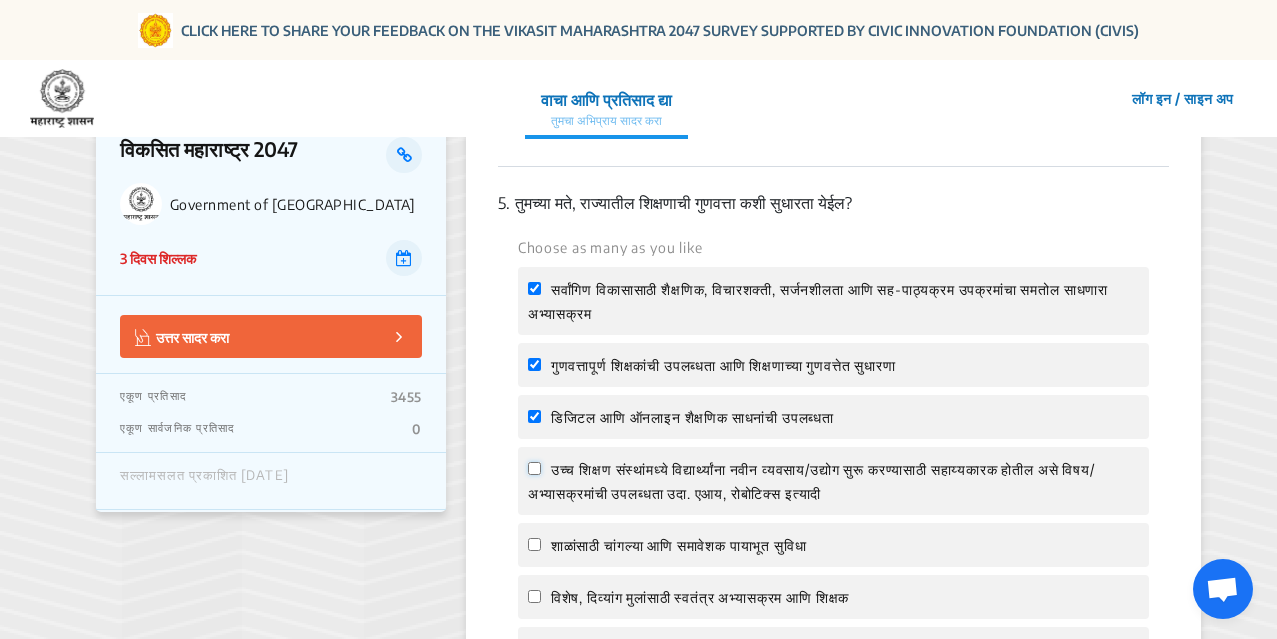 click on "उच्च शिक्षण संस्थांमध्ये विद्यार्थ्यांना नवीन व्यवसाय/उद्योग सुरू करण्यासाठी सहाय्यकारक होतील असे विषय/अभ्यासक्रमांची उपलब्धता उदा. एआय, रोबोटिक्स इत्यादी" 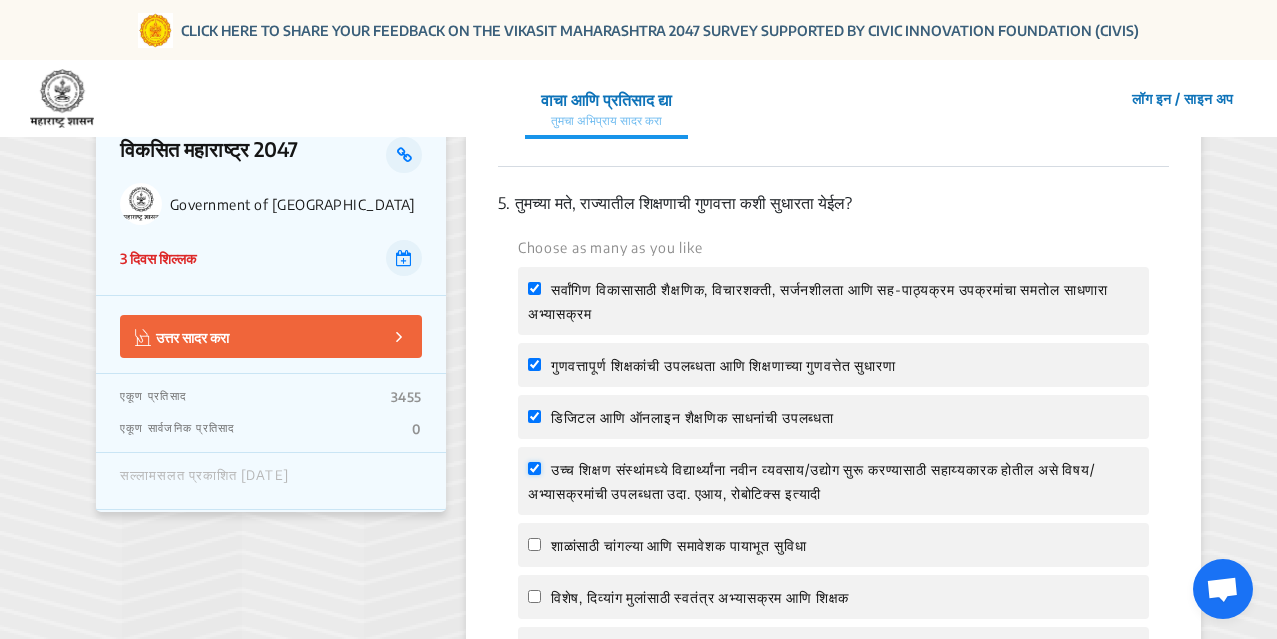 checkbox on "true" 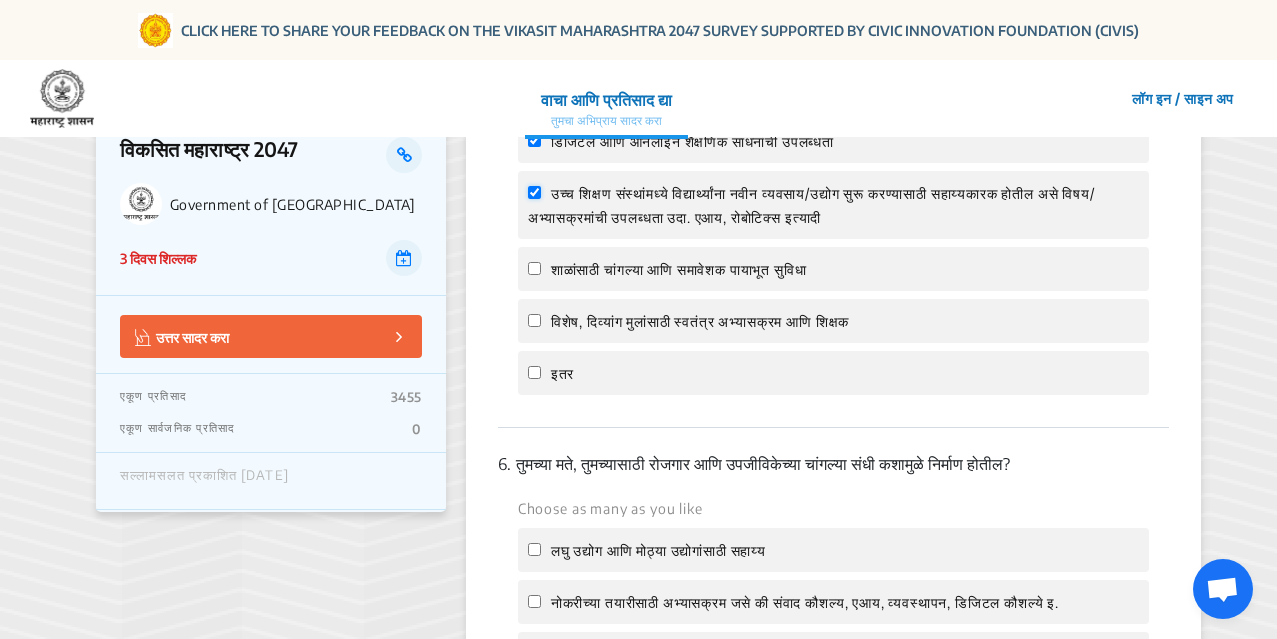 scroll, scrollTop: 2400, scrollLeft: 0, axis: vertical 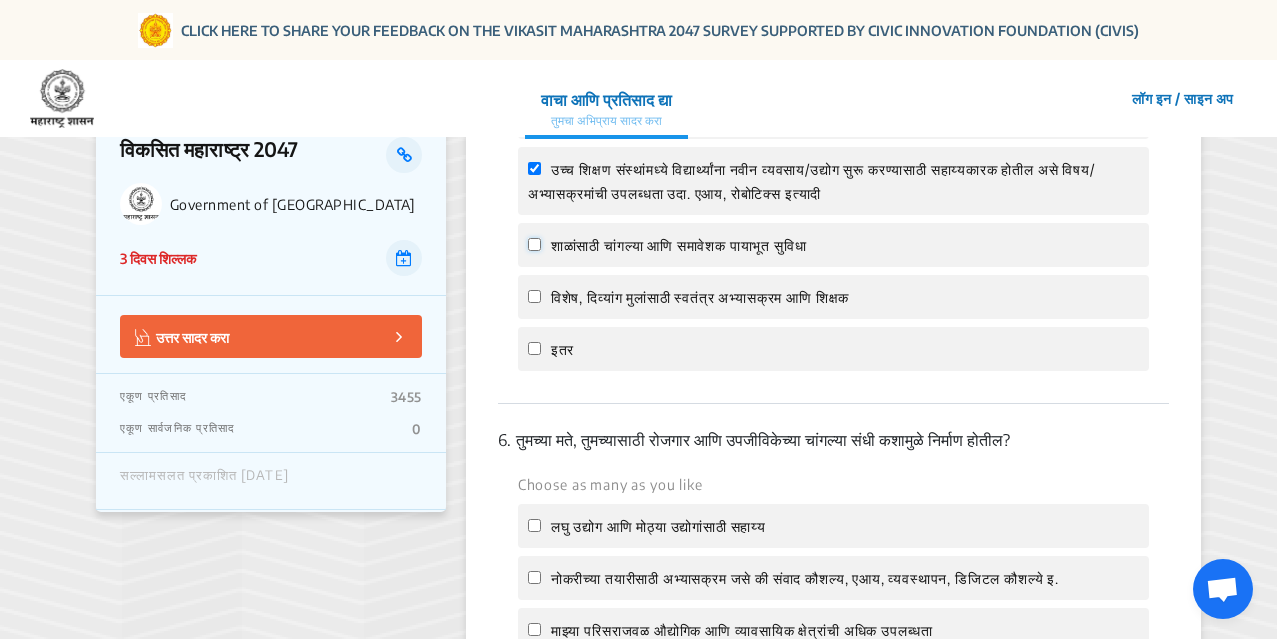 drag, startPoint x: 530, startPoint y: 293, endPoint x: 547, endPoint y: 315, distance: 27.802877 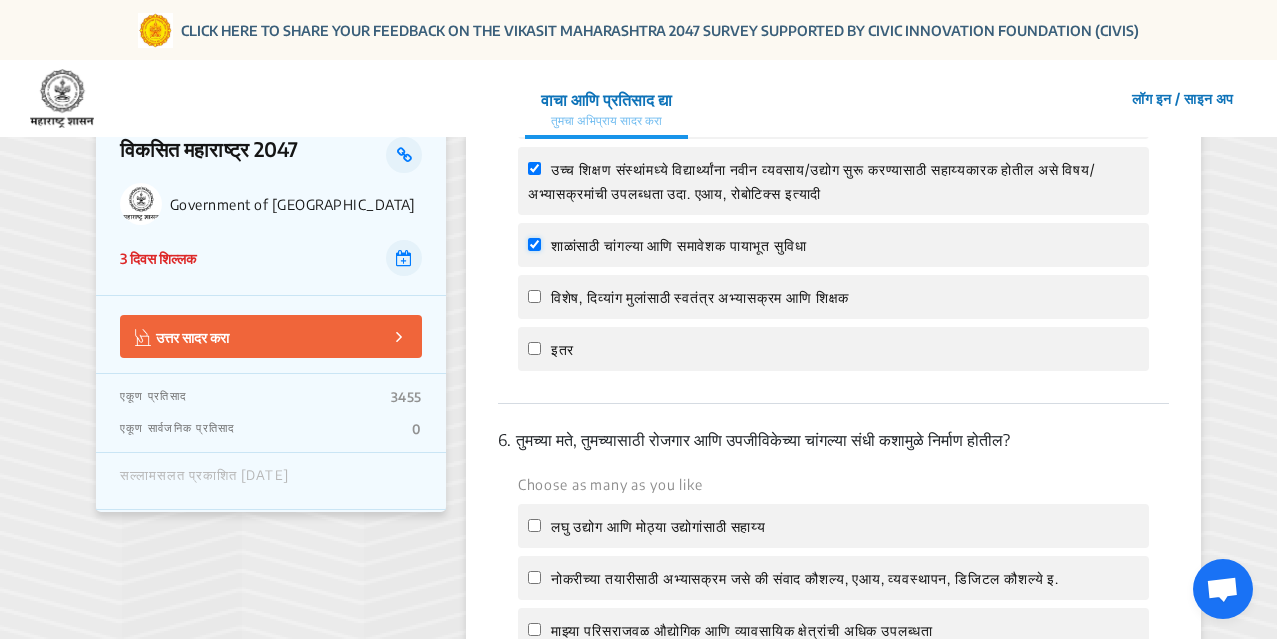 checkbox on "true" 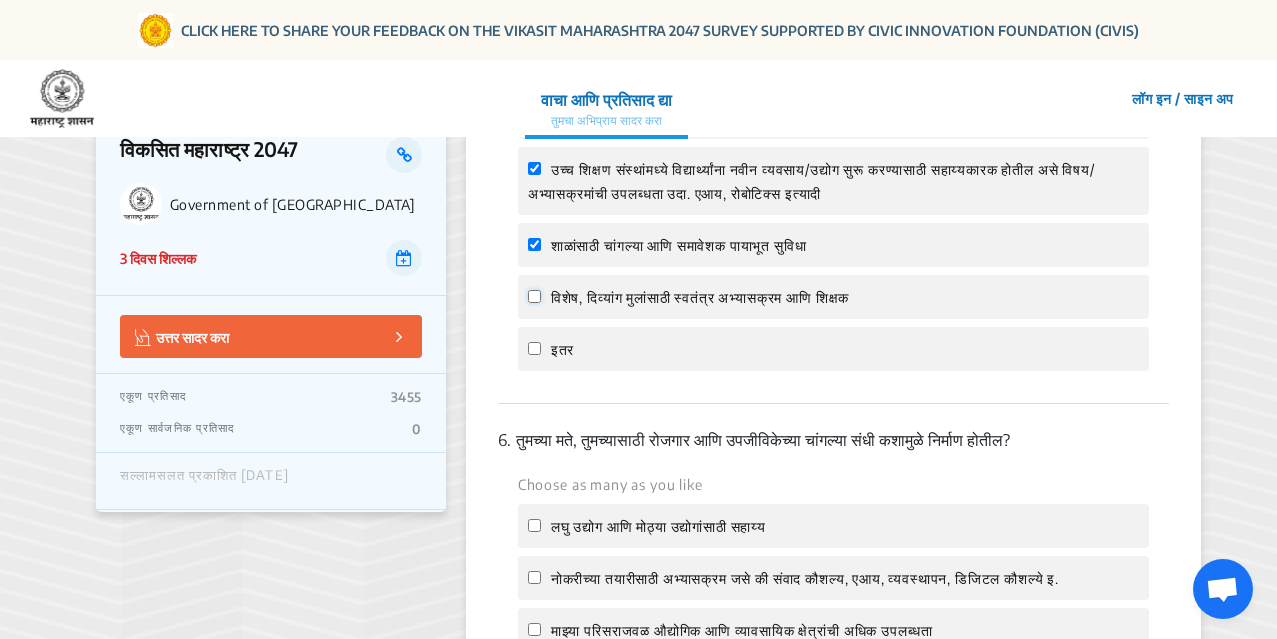 click on "विशेष, दिव्यांग मुलांसाठी स्वतंत्र अभ्यासक्रम आणि शिक्षक" 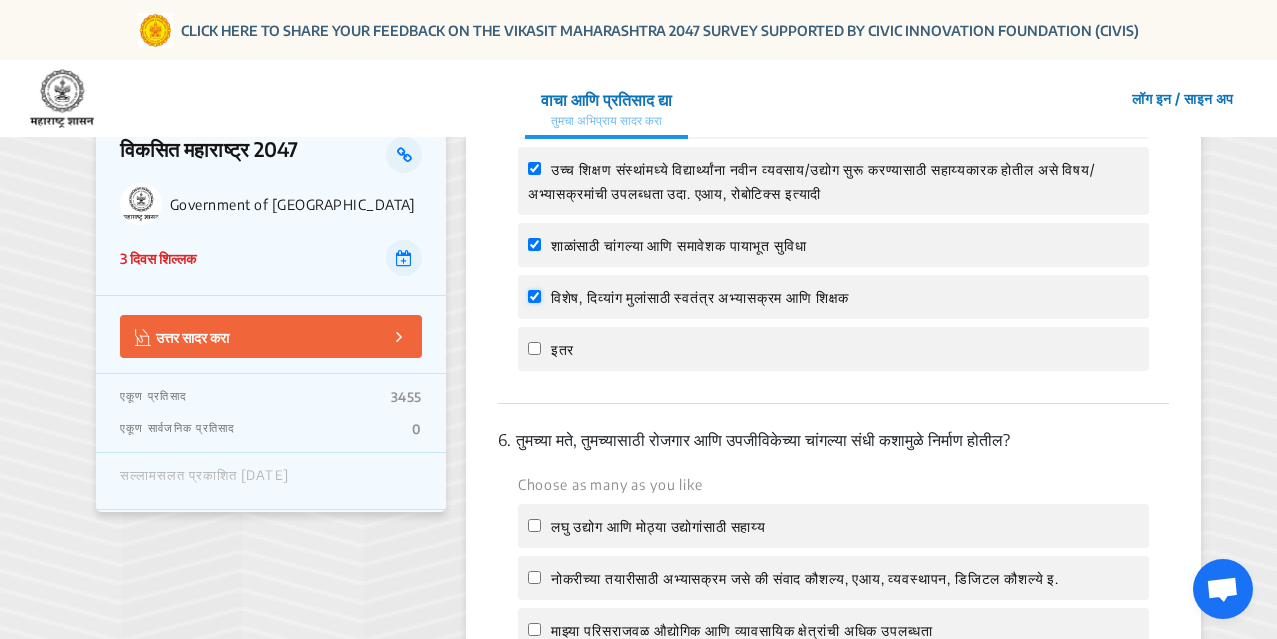 checkbox on "true" 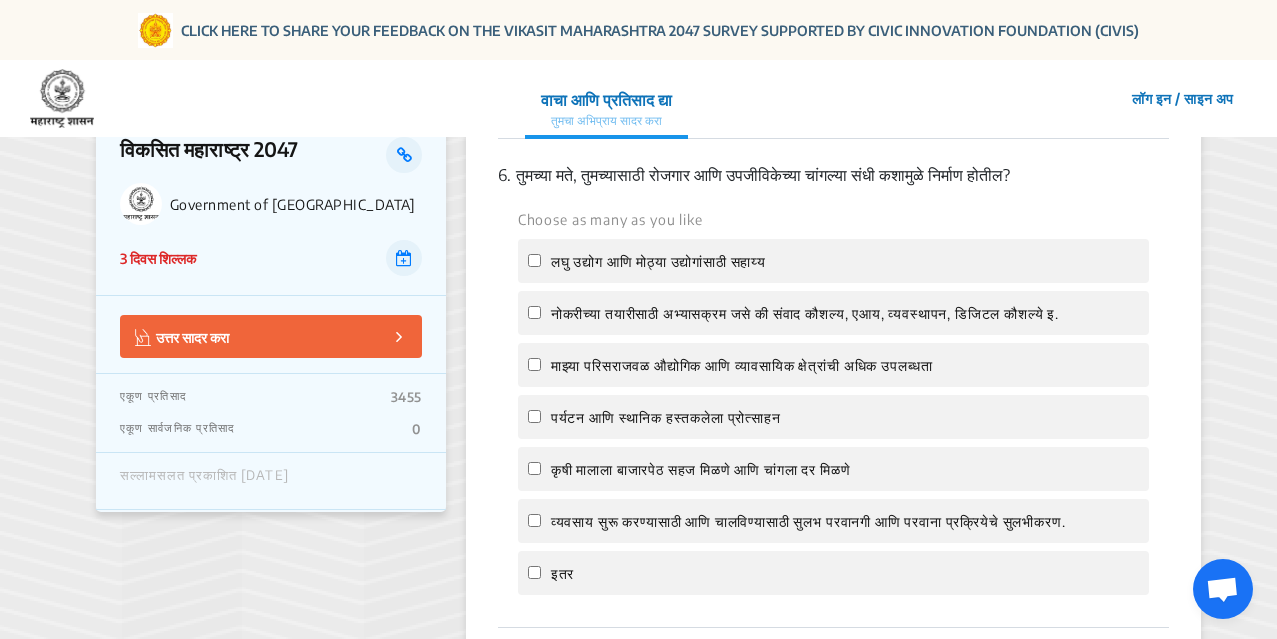 scroll, scrollTop: 2700, scrollLeft: 0, axis: vertical 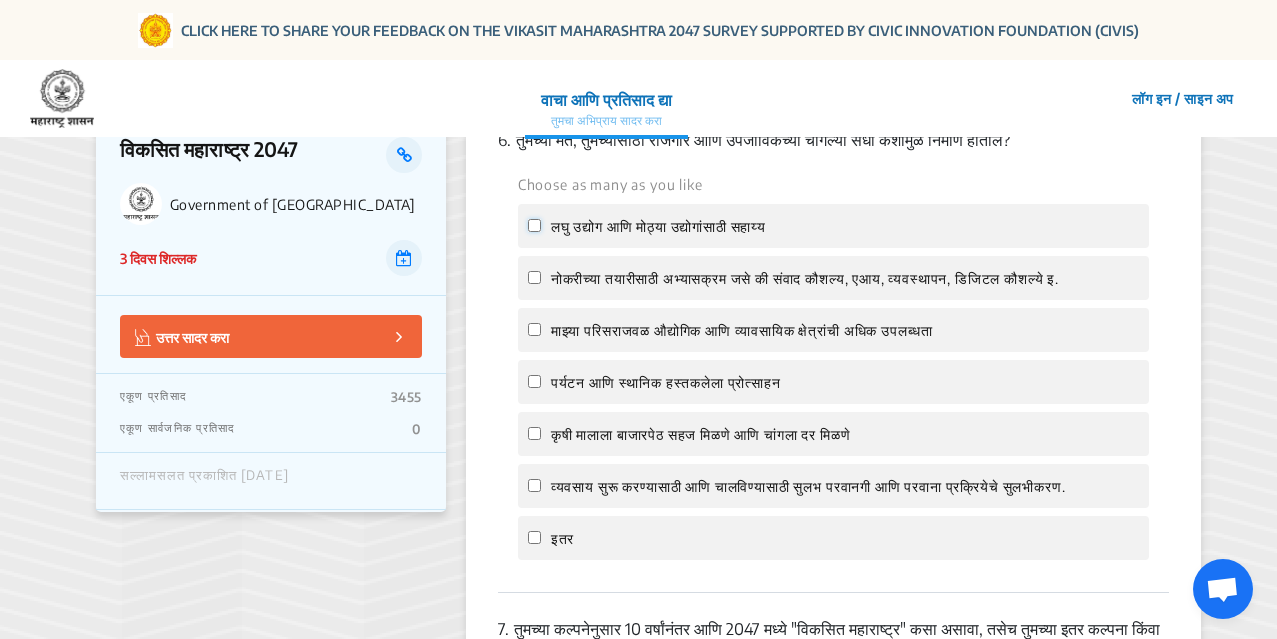 click on "लघु उद्योग आणि  मोठ्या उद्योगांसाठी सहाय्य" 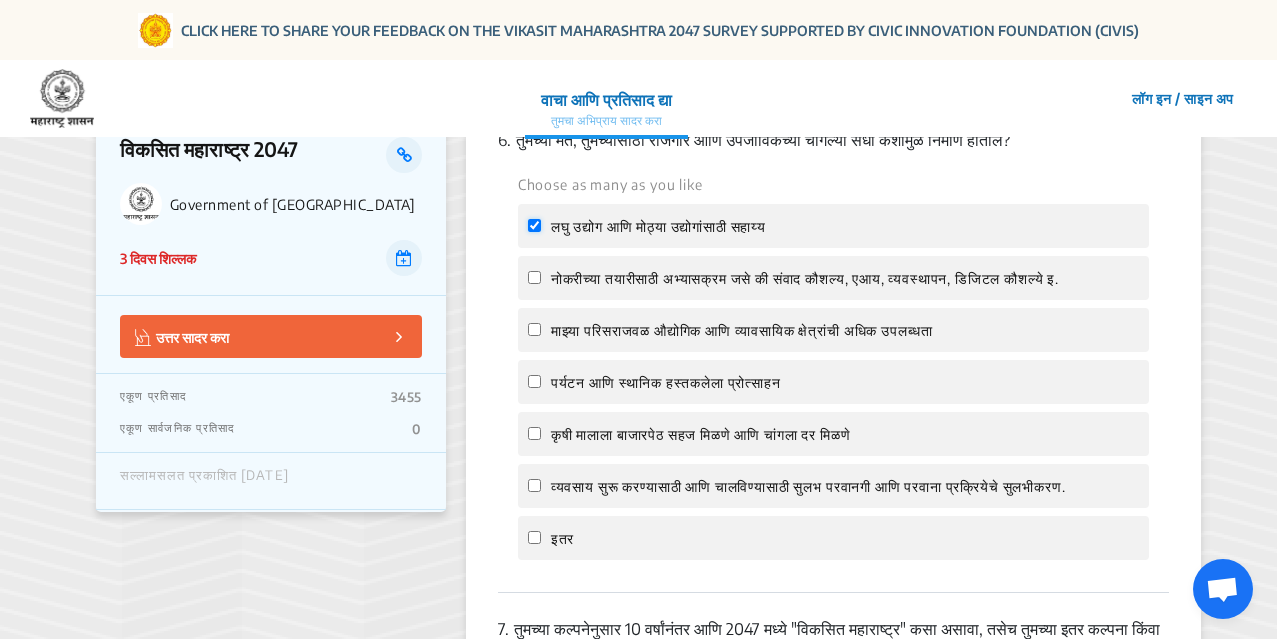 checkbox on "true" 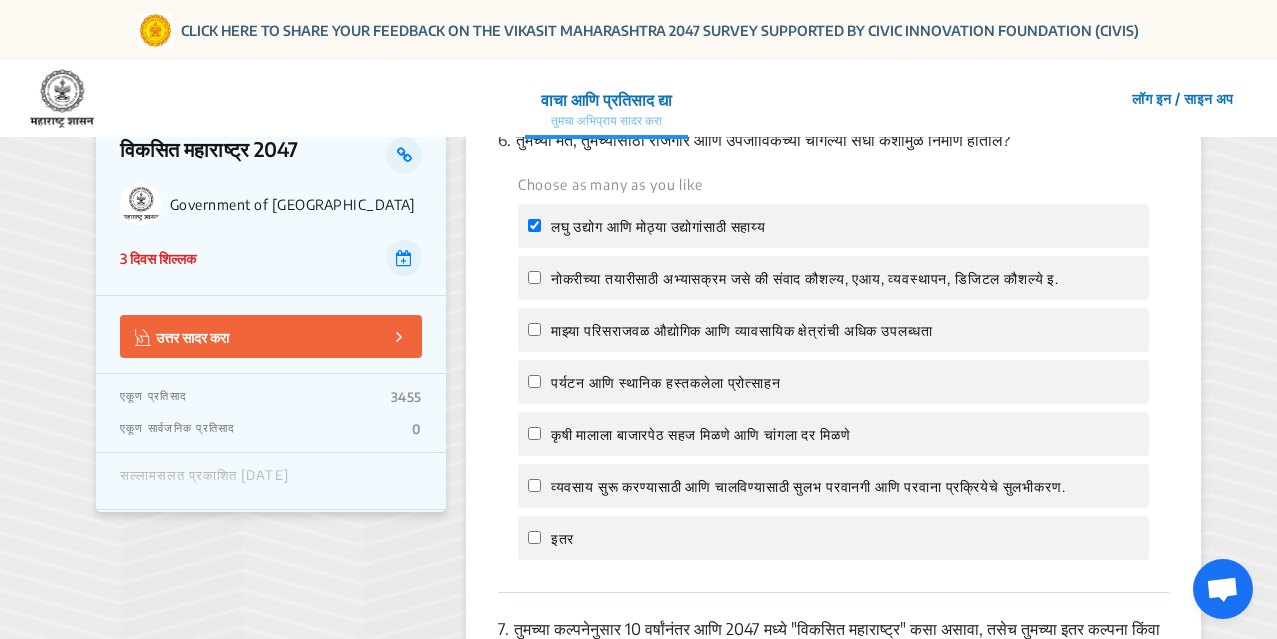 click on "नोकरीच्या तयारीसाठी अभ्यासक्रम जसे की संवाद कौशल्य, एआय, व्यवस्थापन, डिजिटल कौशल्ये इ." 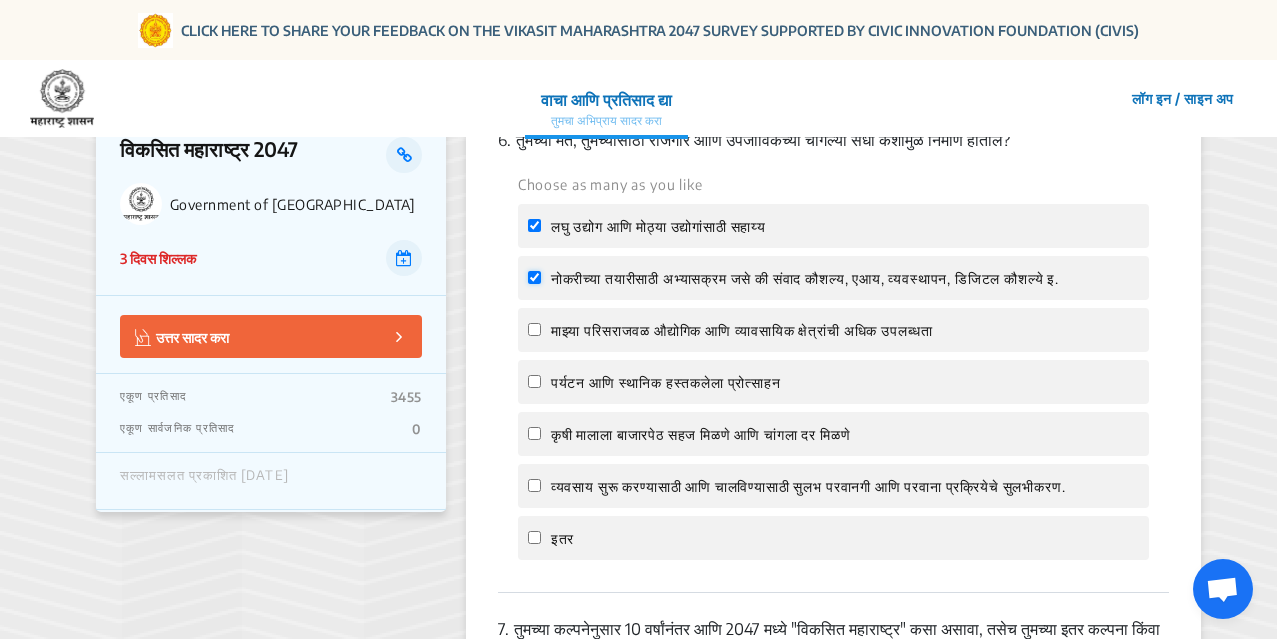 checkbox on "true" 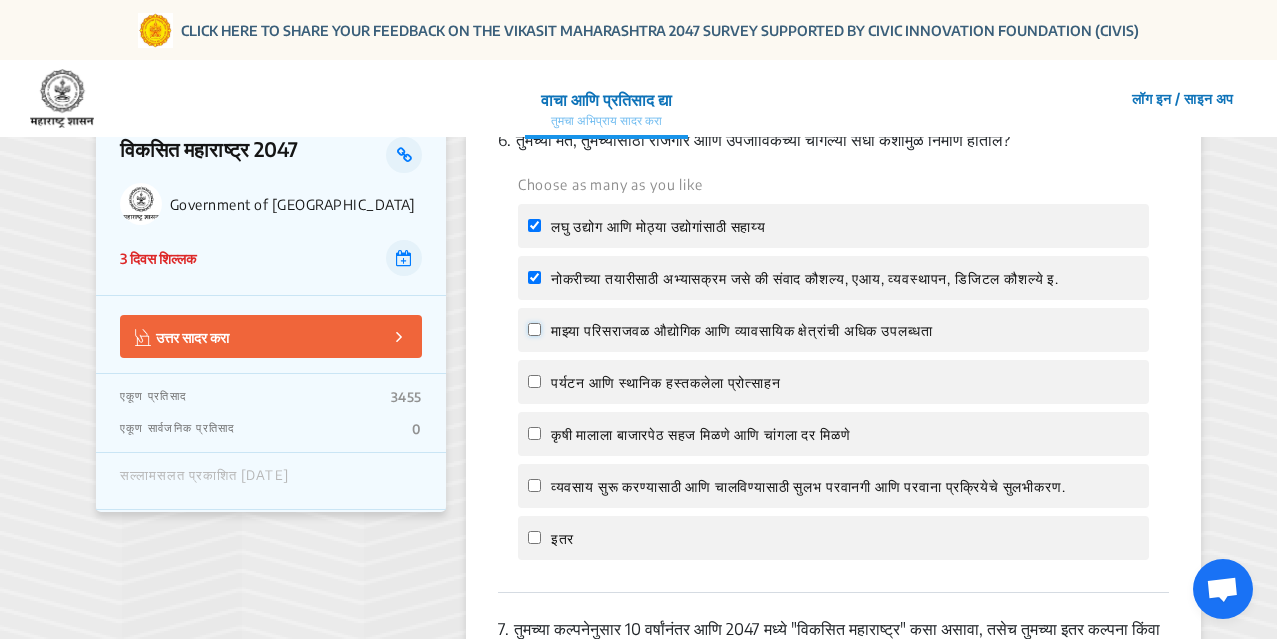 click on "माझ्या परिसराजवळ  औद्योगिक आणि व्यावसायिक क्षेत्रांची अधिक उपलब्धता" 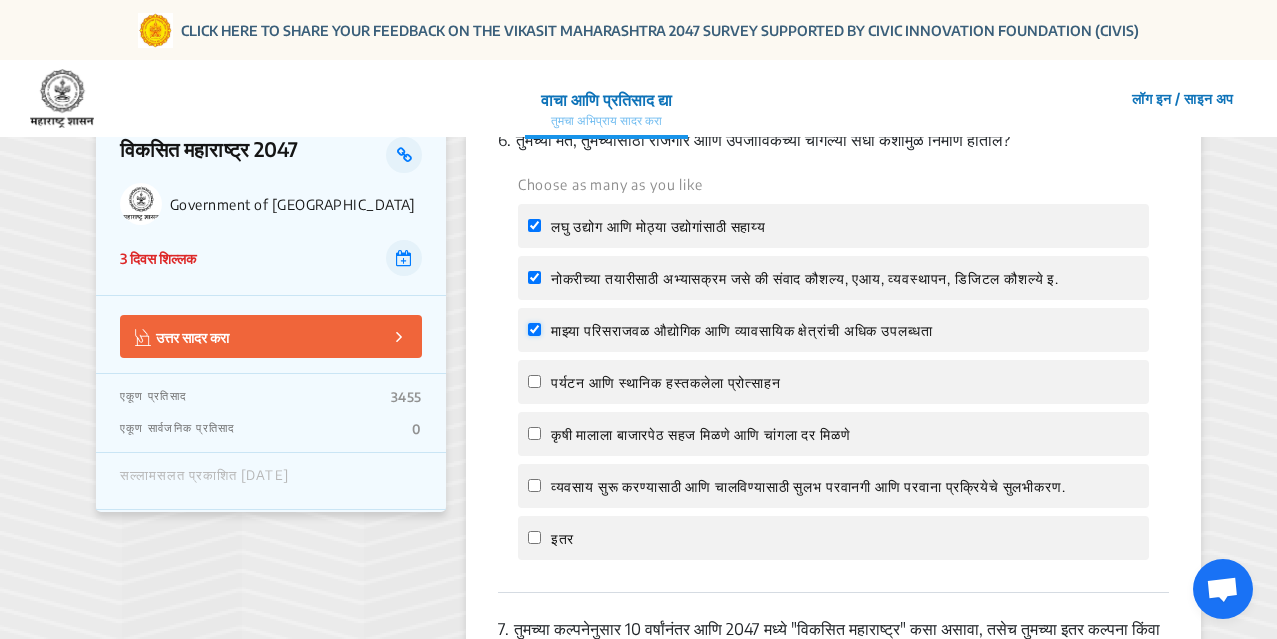 checkbox on "true" 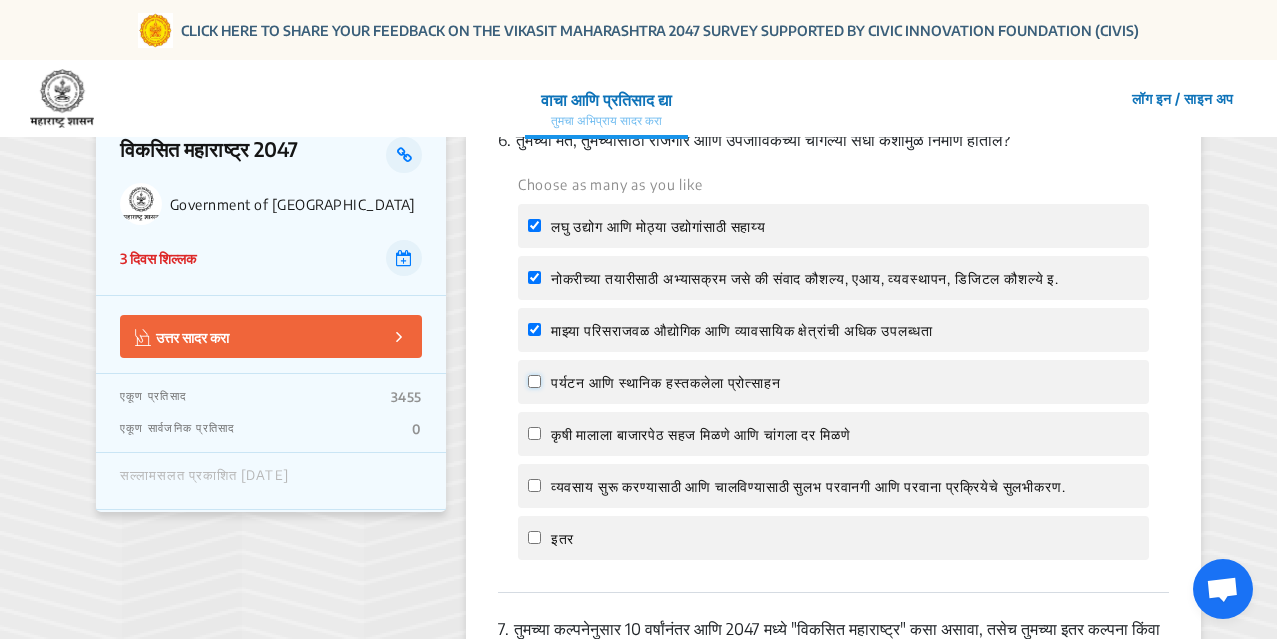 click on "पर्यटन आणि स्थानिक हस्तकलेला प्रोत्साहन" 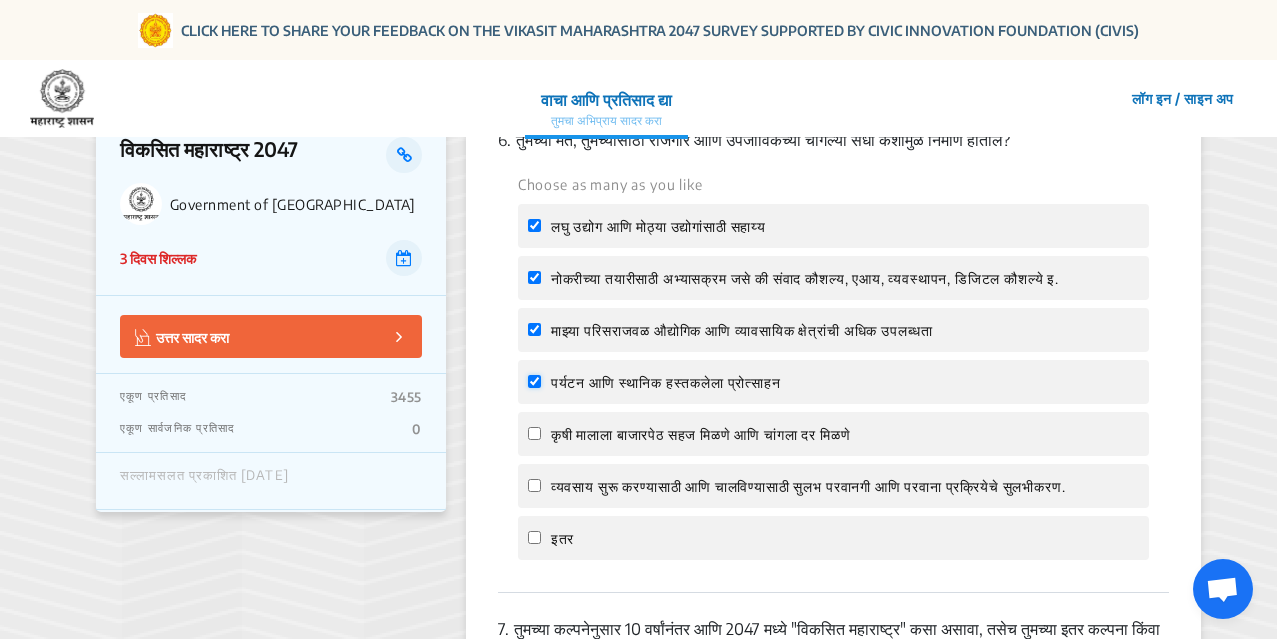 checkbox on "true" 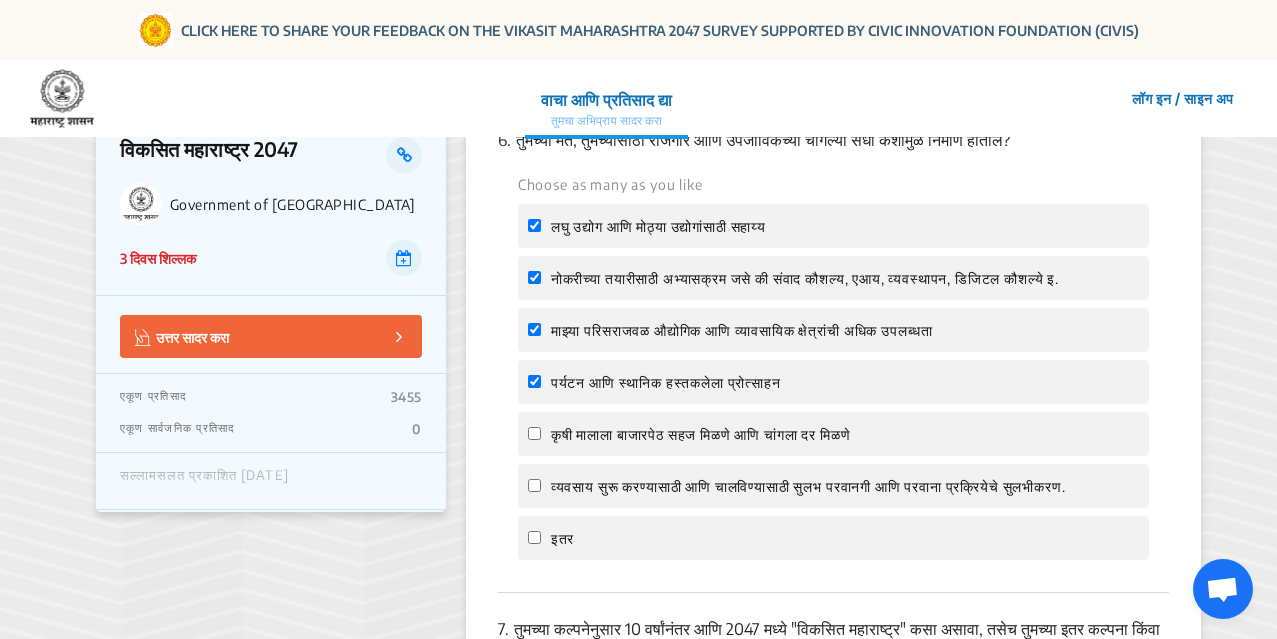 click on "कृषी मालाला बाजारपेठ सहज मिळणे आणि चांगला दर मिळणे" 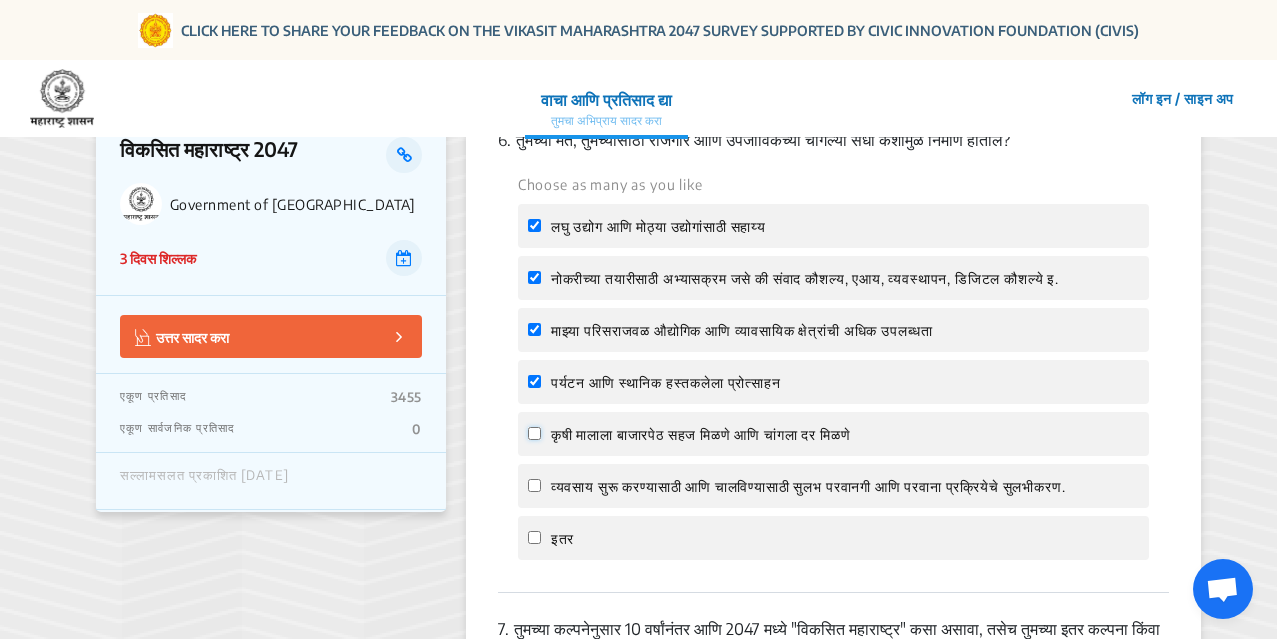 click on "कृषी मालाला बाजारपेठ सहज मिळणे आणि चांगला दर मिळणे" 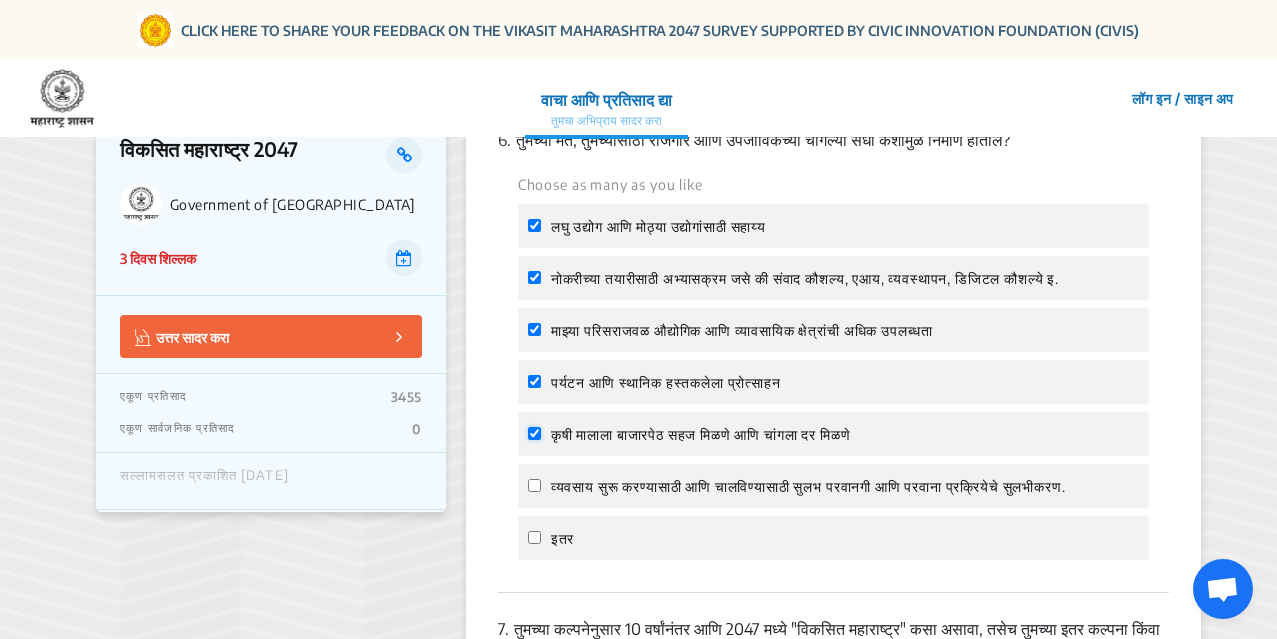 checkbox on "true" 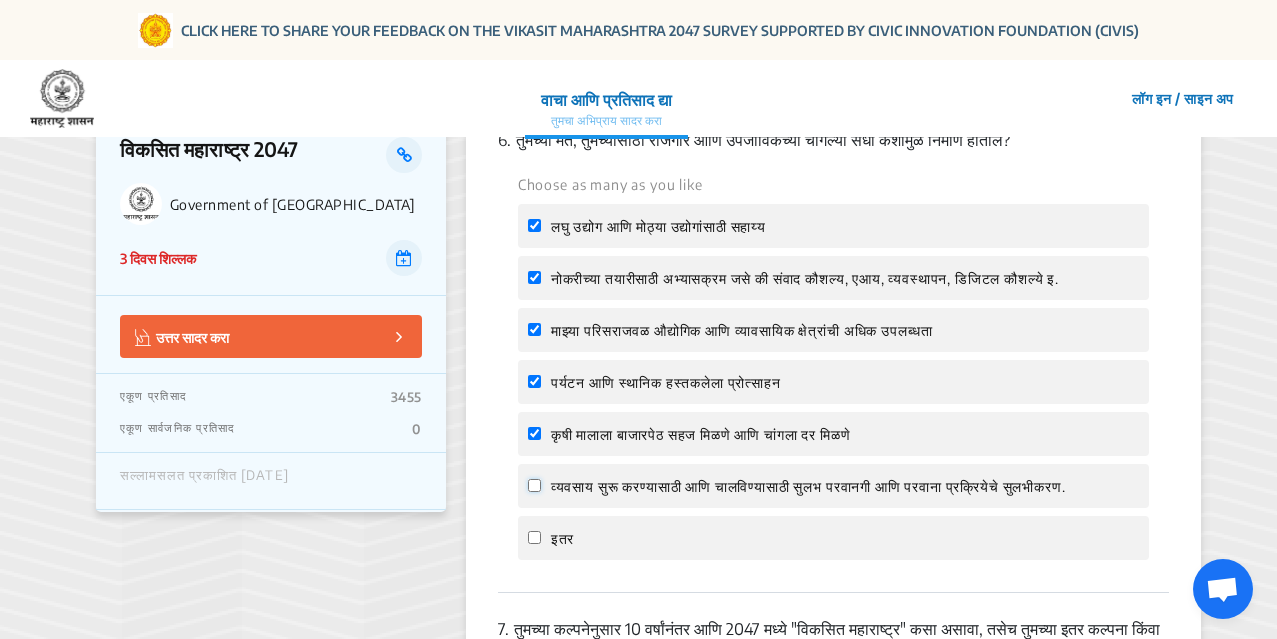 click on "व्यवसाय सुरू करण्यासाठी आणि चालविण्यासाठी सुलभ परवानगी आणि परवाना प्रक्रियेचे सुलभीकरण." 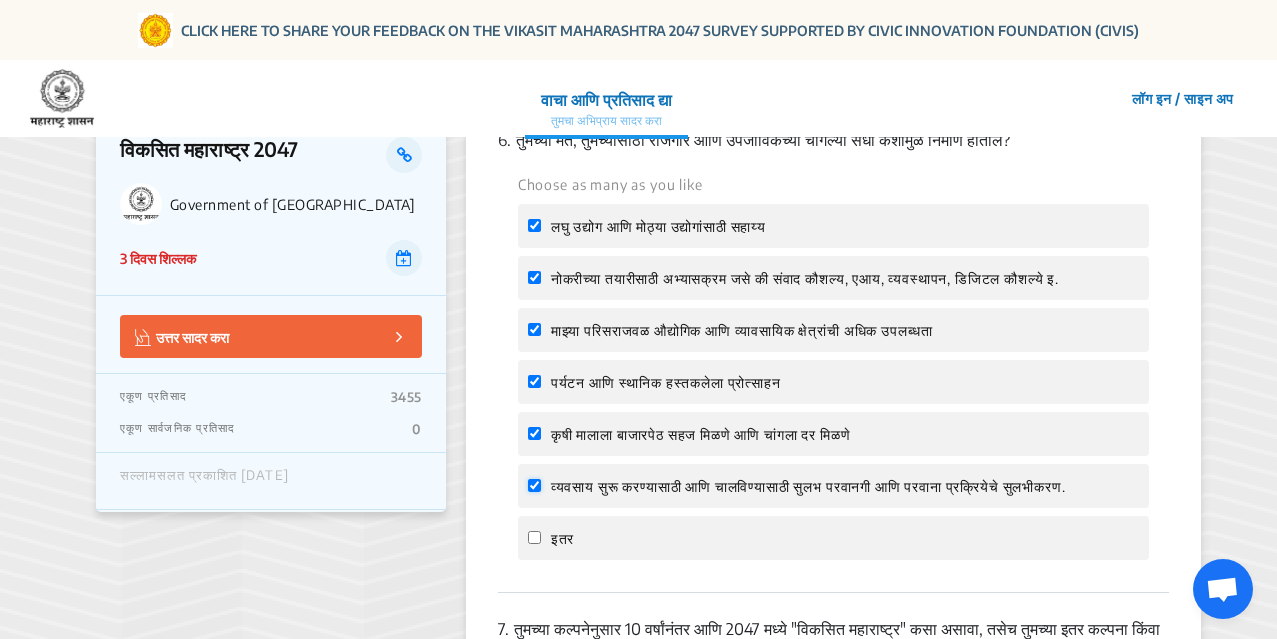 checkbox on "true" 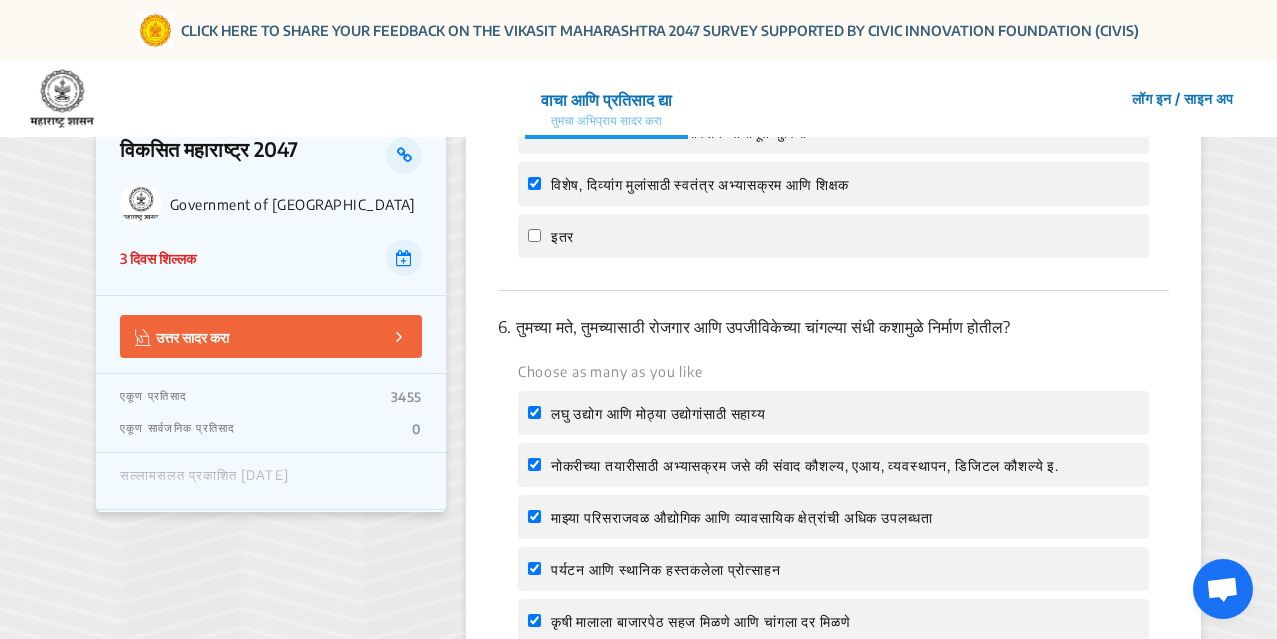 scroll, scrollTop: 2500, scrollLeft: 0, axis: vertical 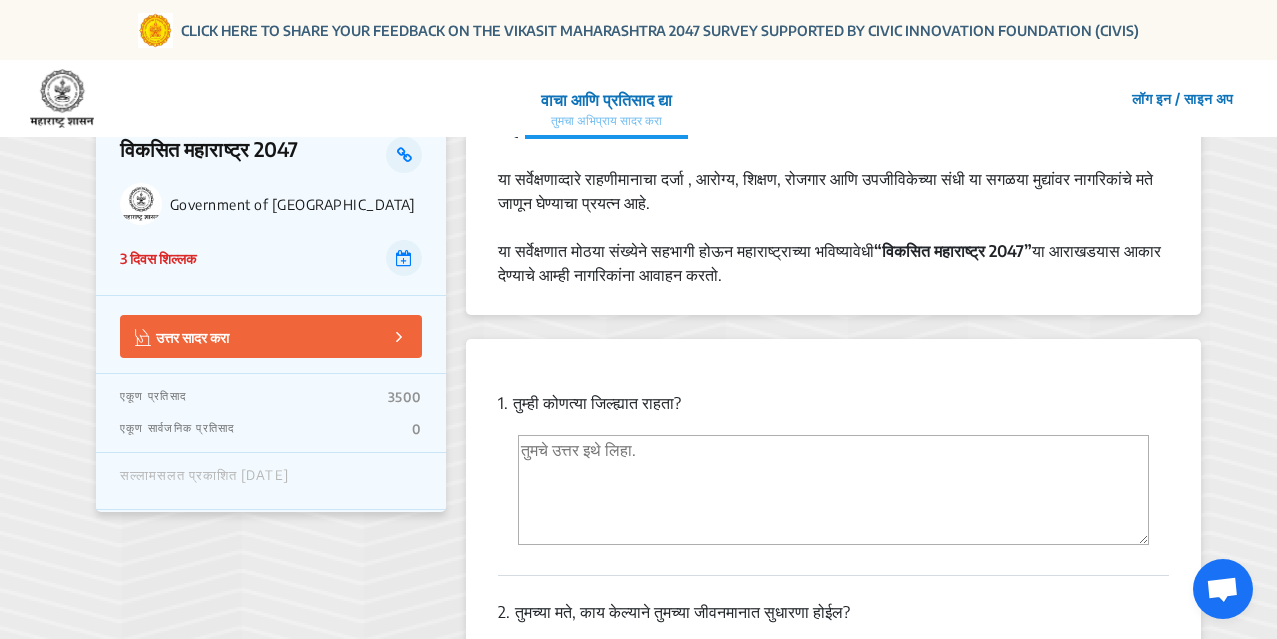 click at bounding box center [833, 490] 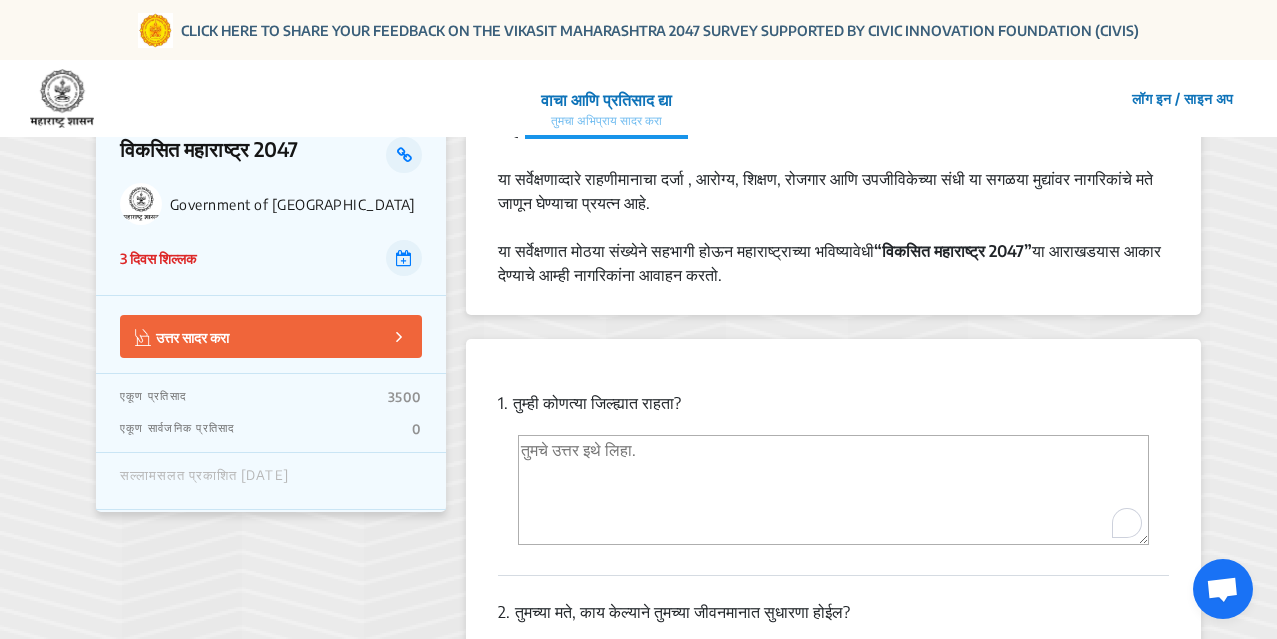 click at bounding box center [833, 490] 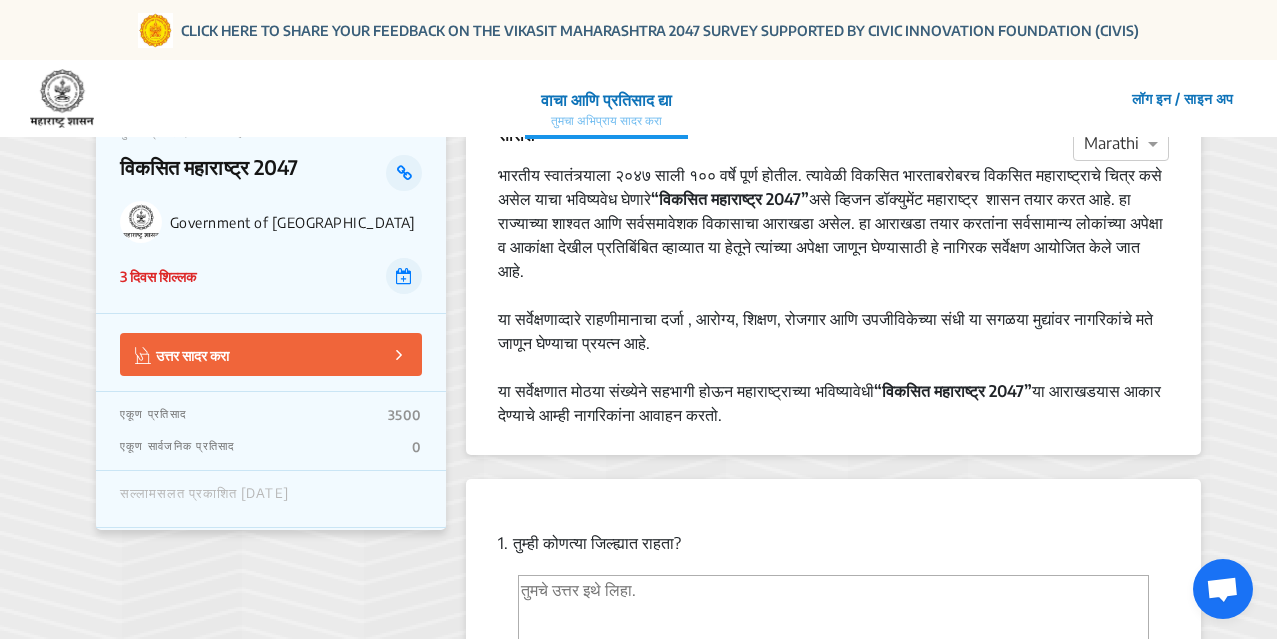 scroll, scrollTop: 0, scrollLeft: 0, axis: both 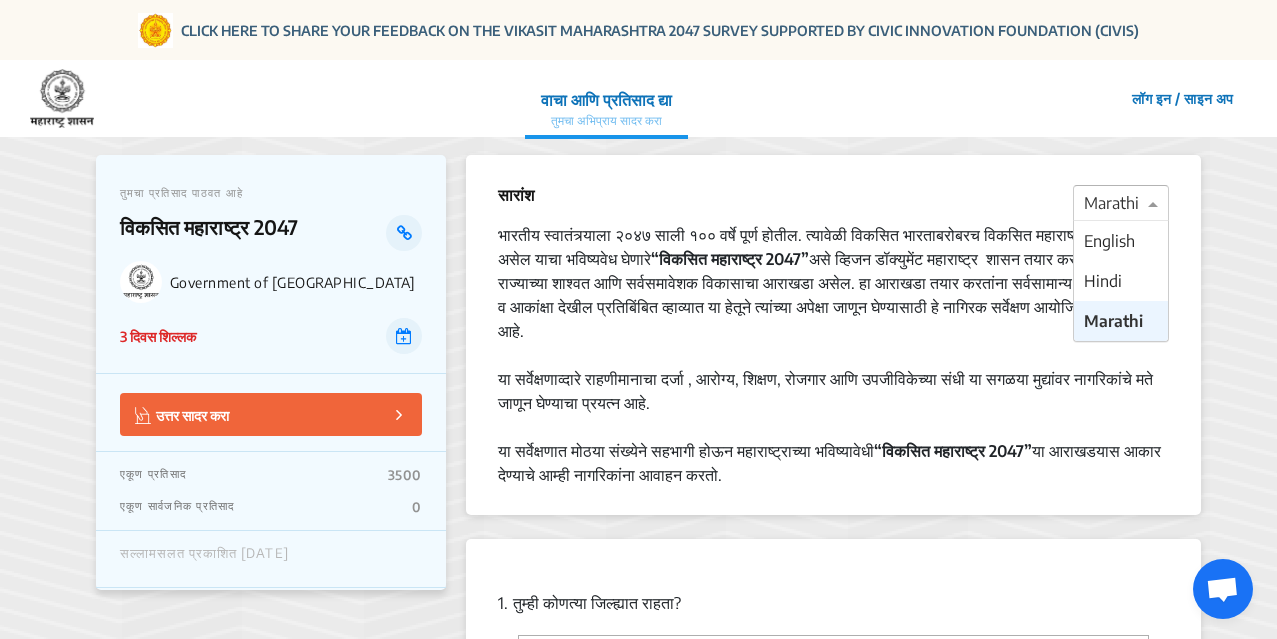 click 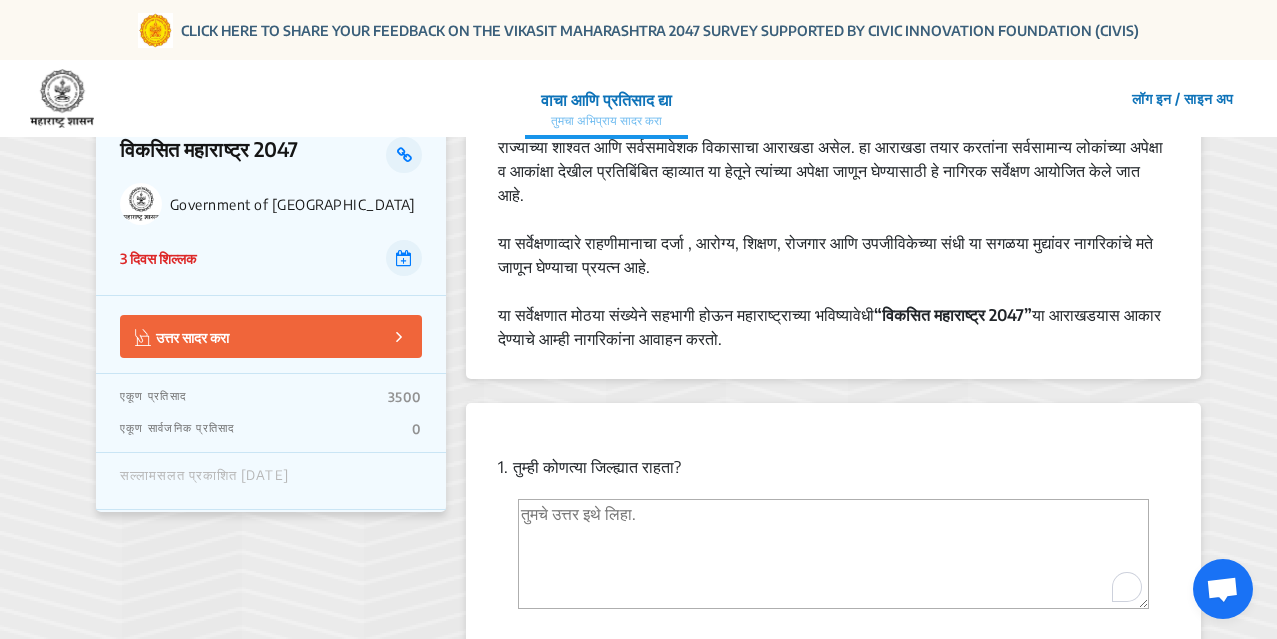 scroll, scrollTop: 0, scrollLeft: 0, axis: both 